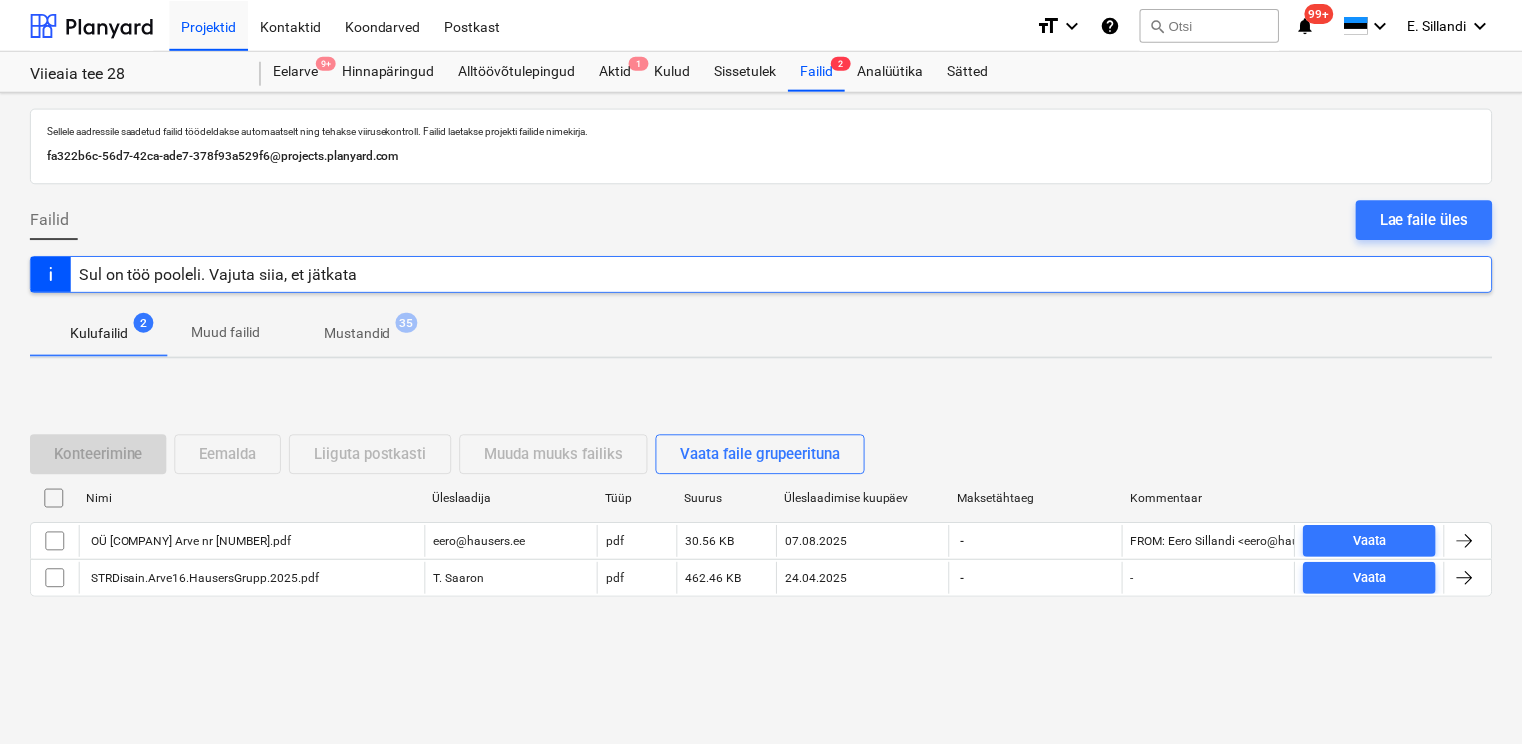scroll, scrollTop: 0, scrollLeft: 0, axis: both 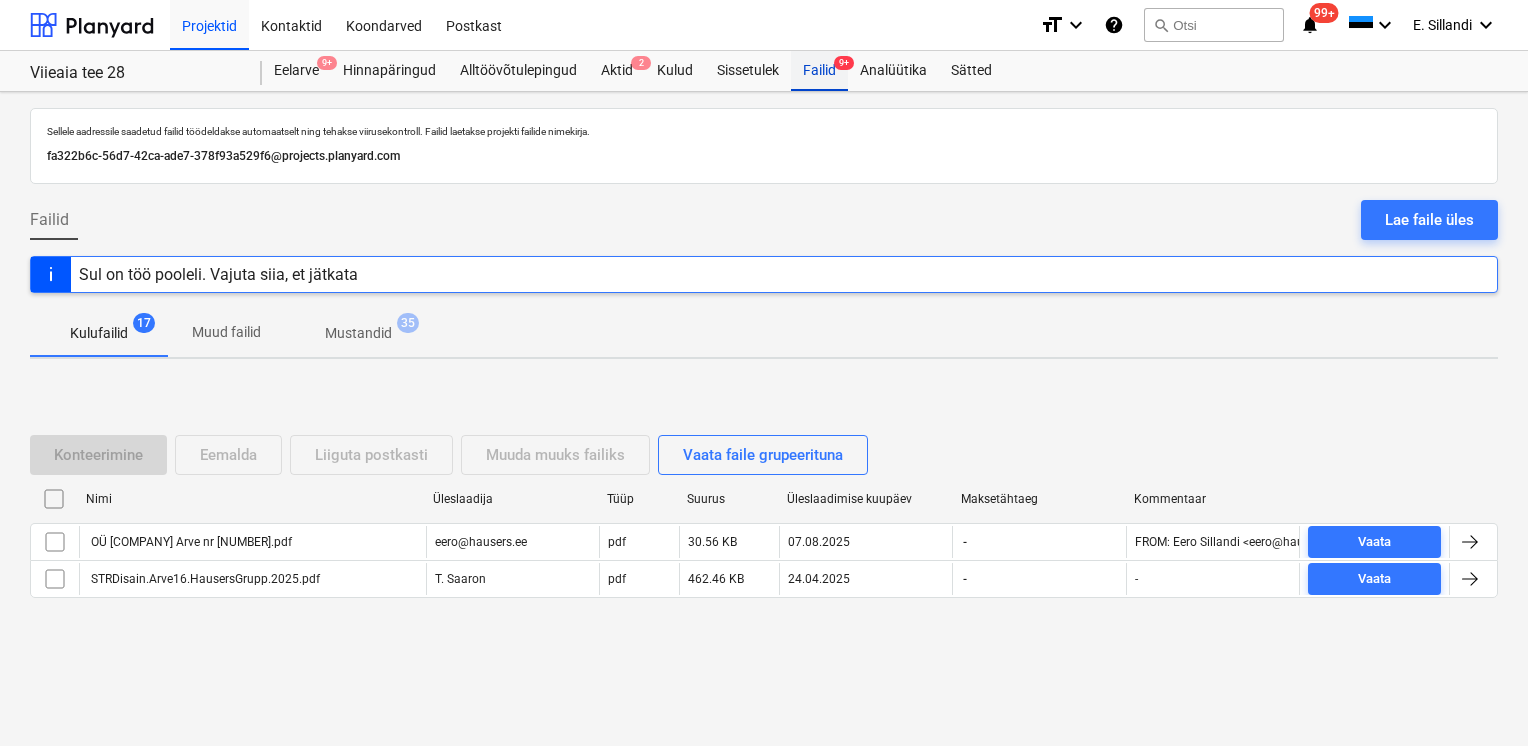 click on "Failid 9+" at bounding box center [819, 71] 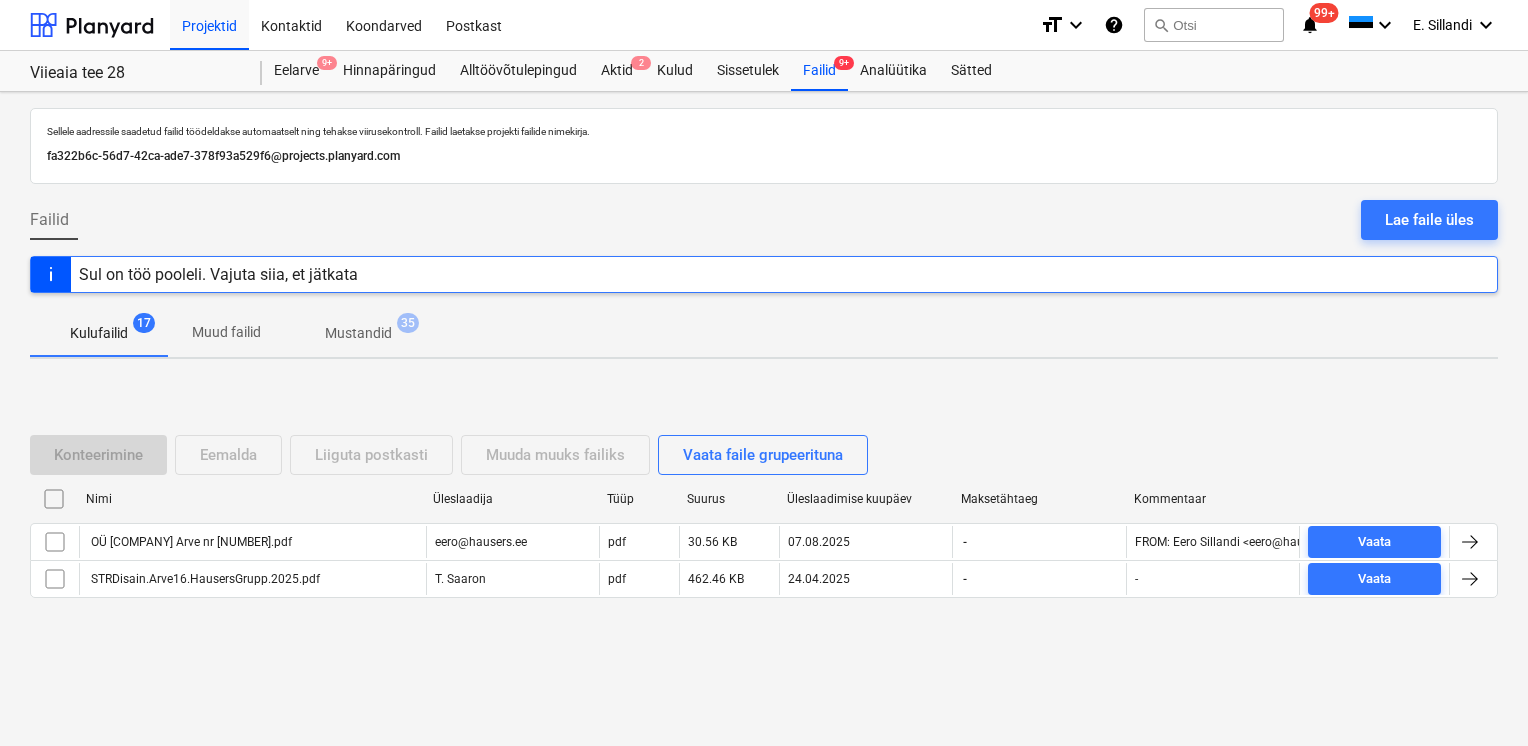 click on "Failid Lae faile üles" at bounding box center [764, 228] 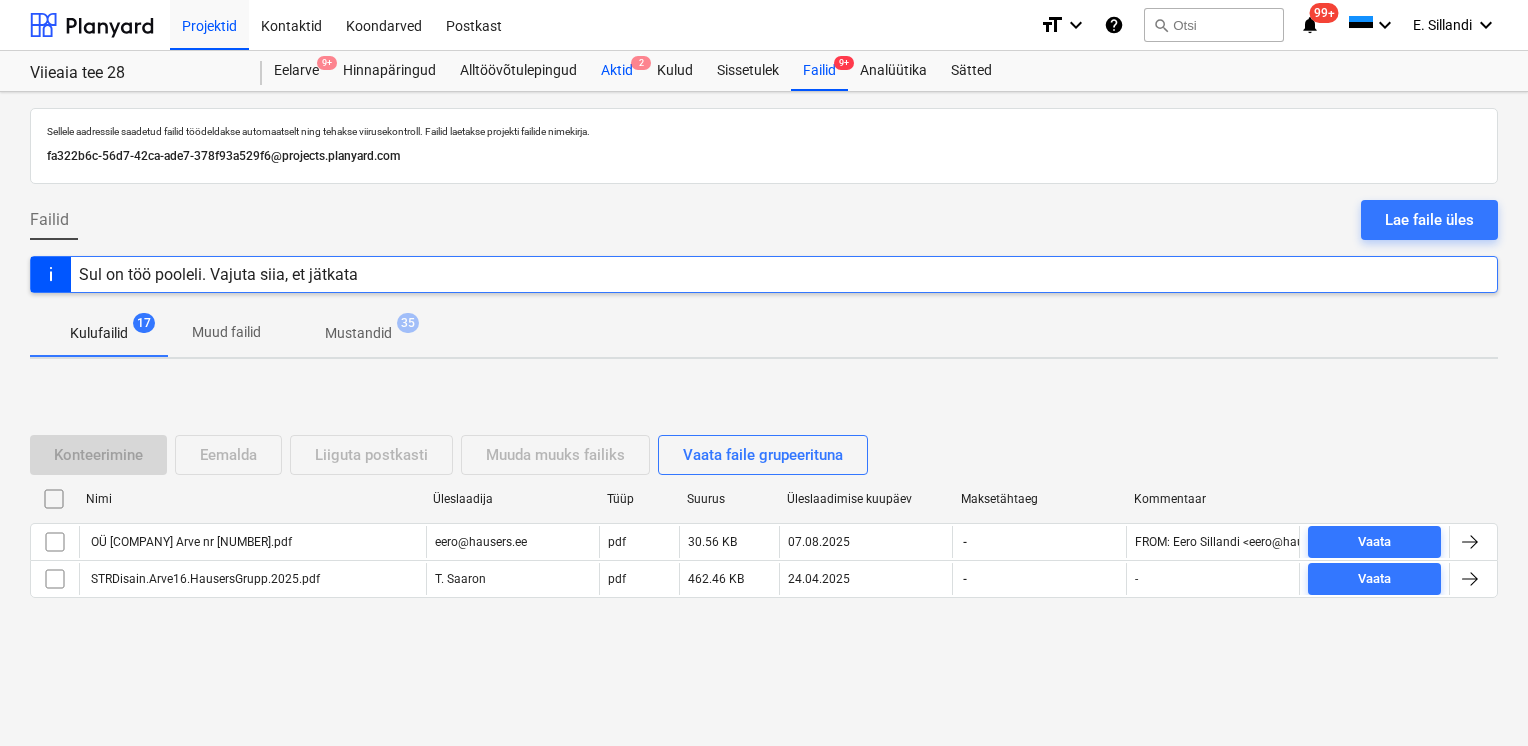click on "Aktid 2" at bounding box center [617, 71] 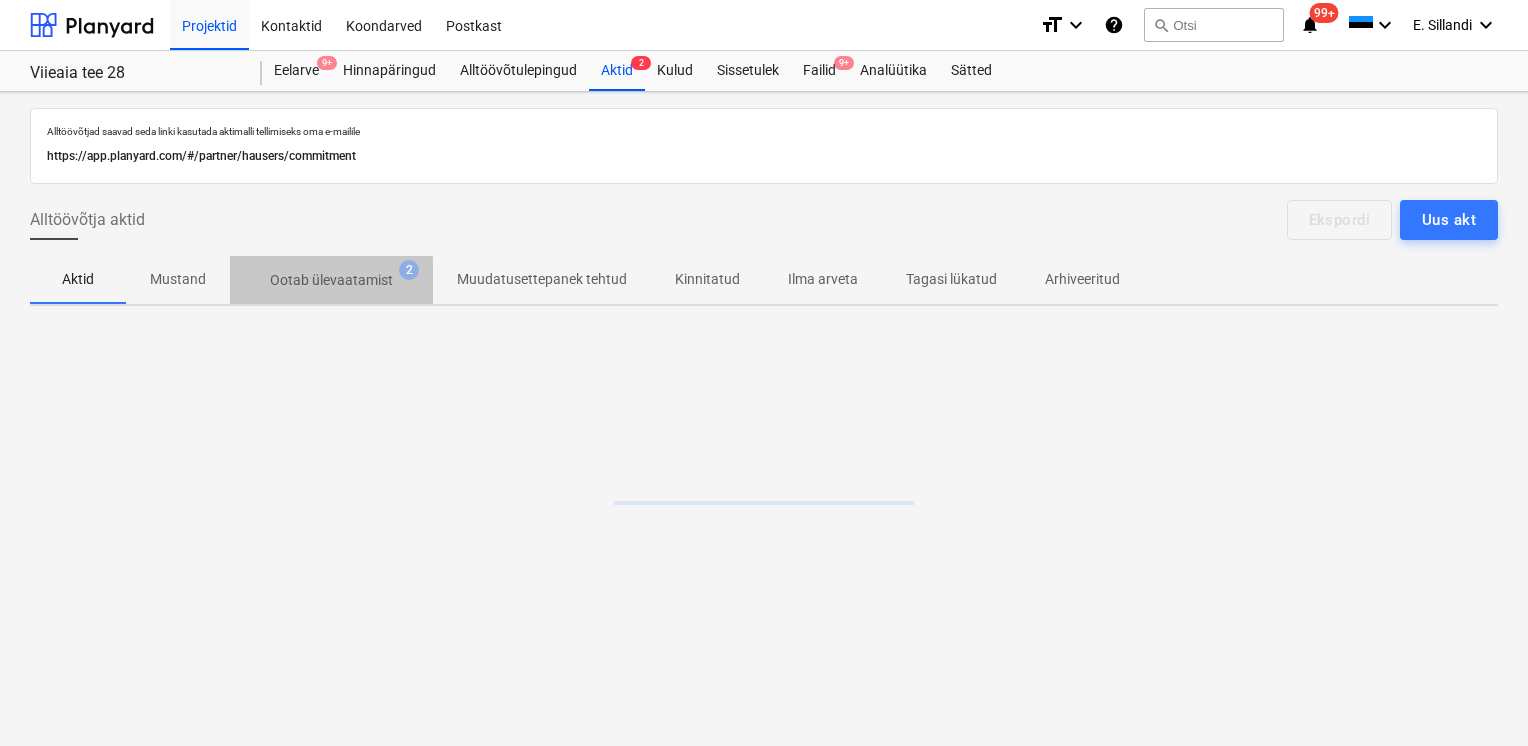 click on "Ootab ülevaatamist" at bounding box center (331, 280) 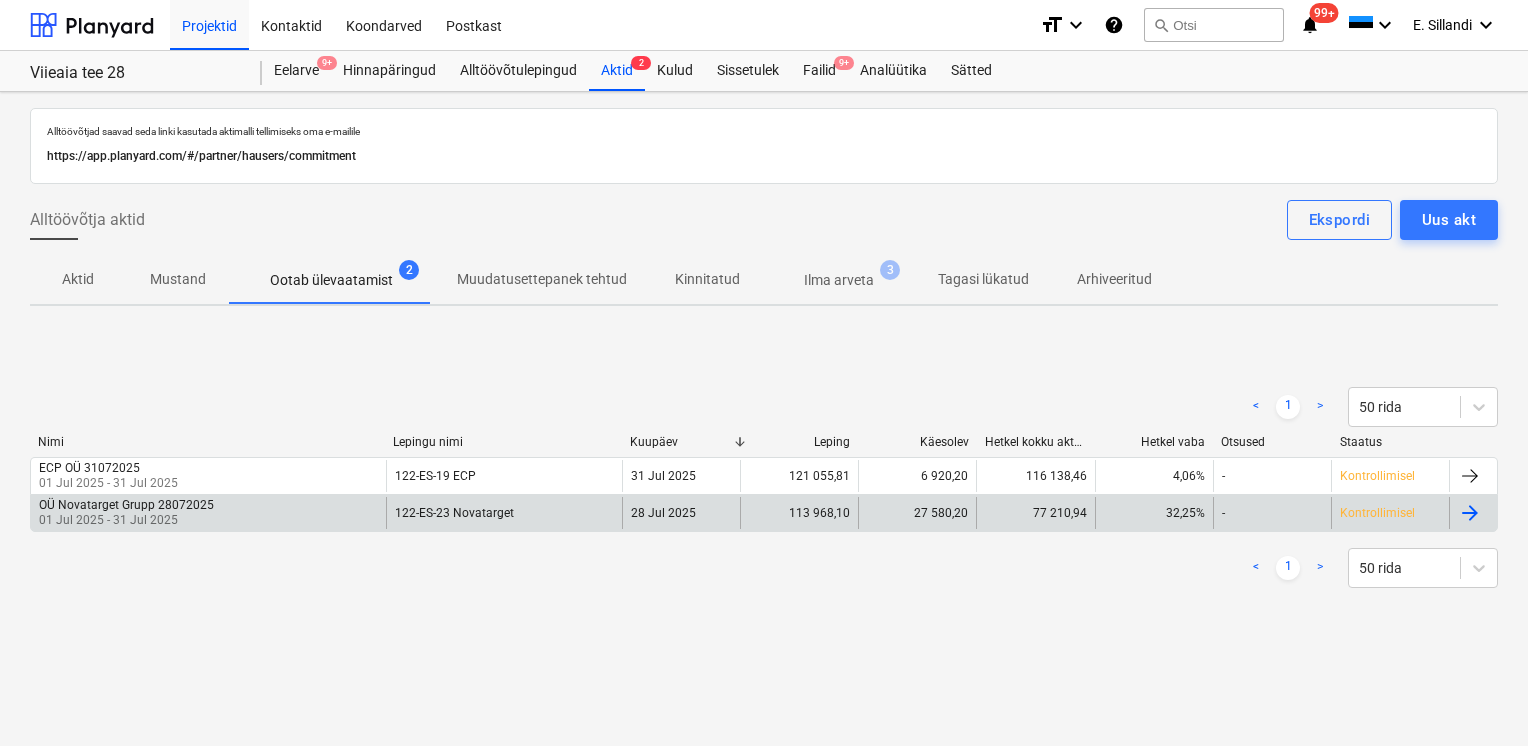 click on "01 Jul 2025 - 31 Jul 2025" at bounding box center [126, 520] 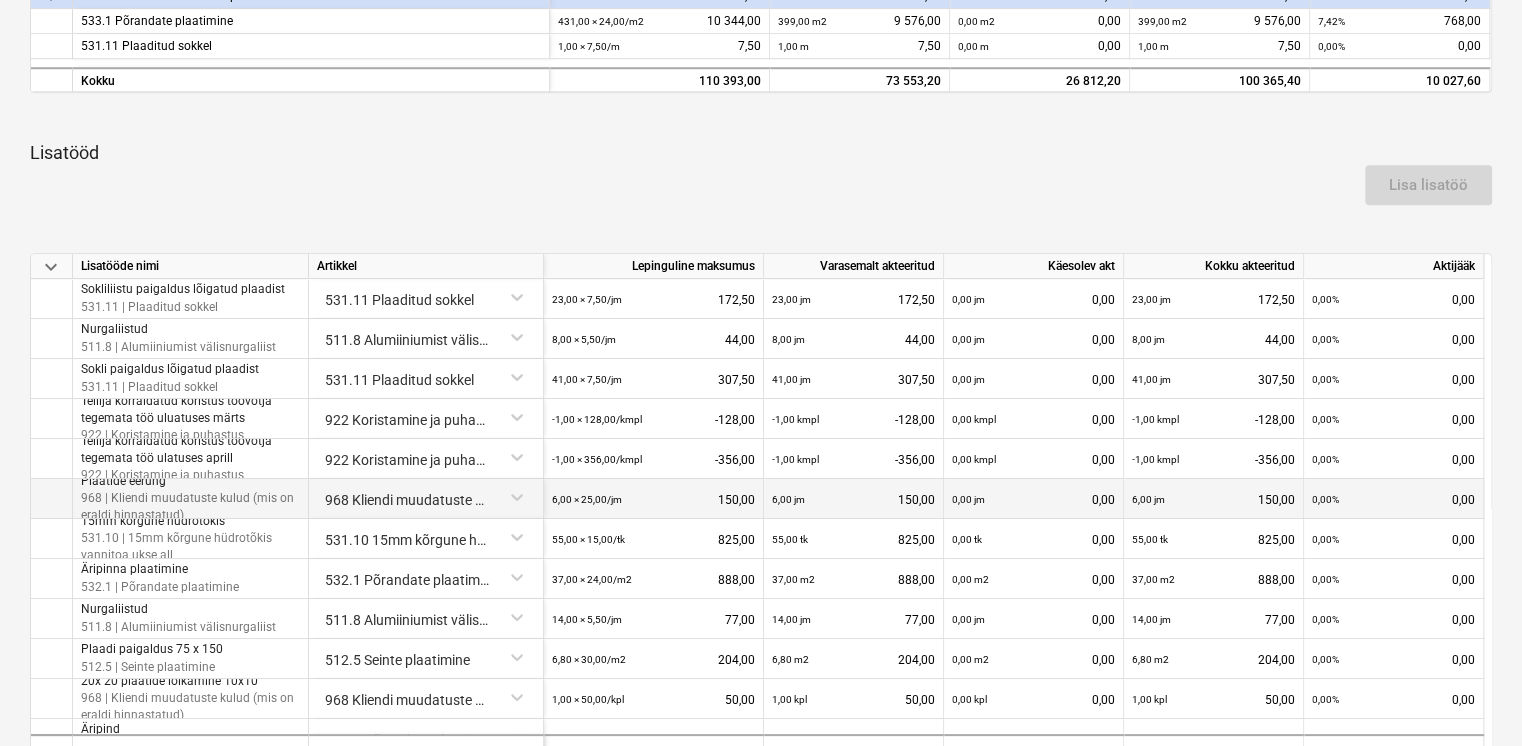 scroll, scrollTop: 1136, scrollLeft: 0, axis: vertical 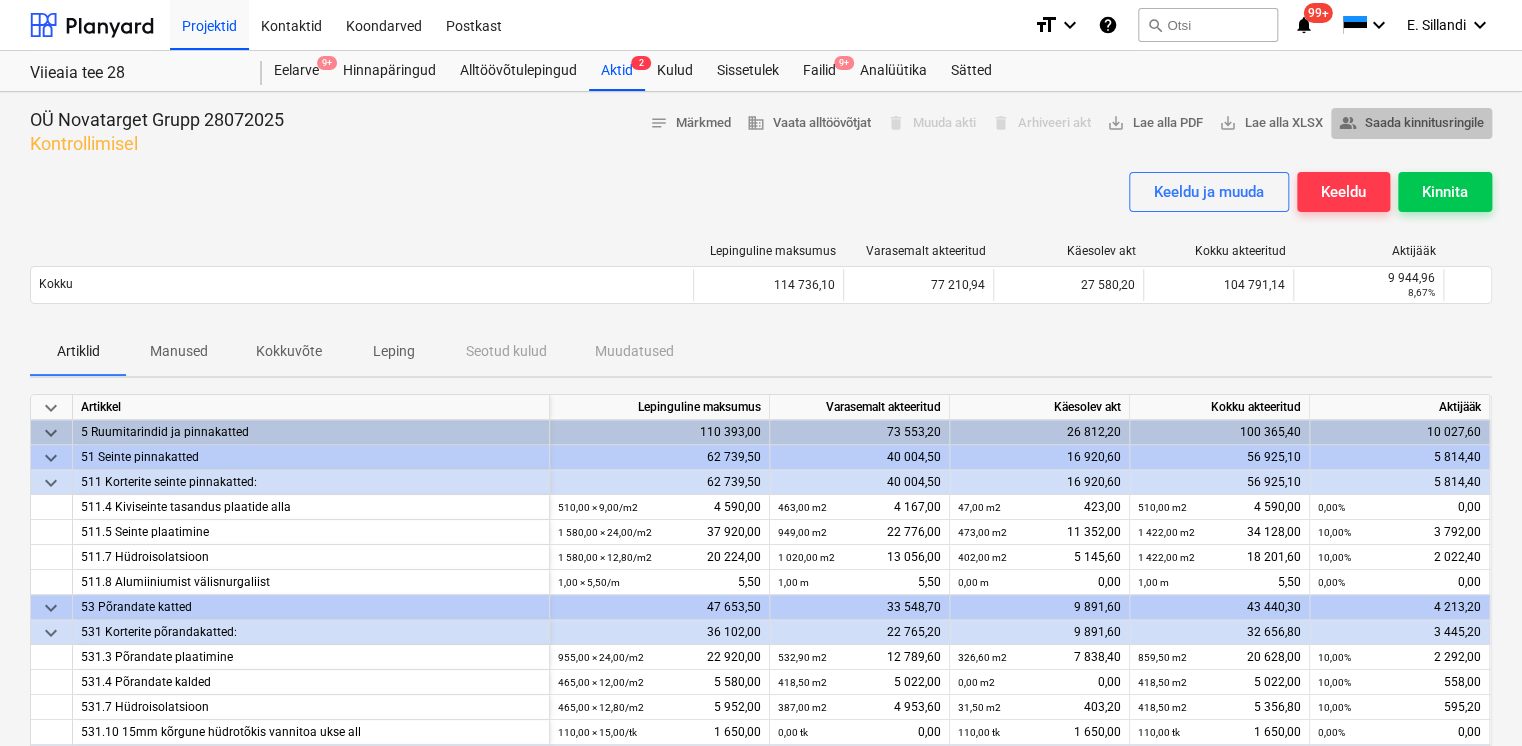 click on "people_alt Saada kinnitusringile" at bounding box center (1411, 123) 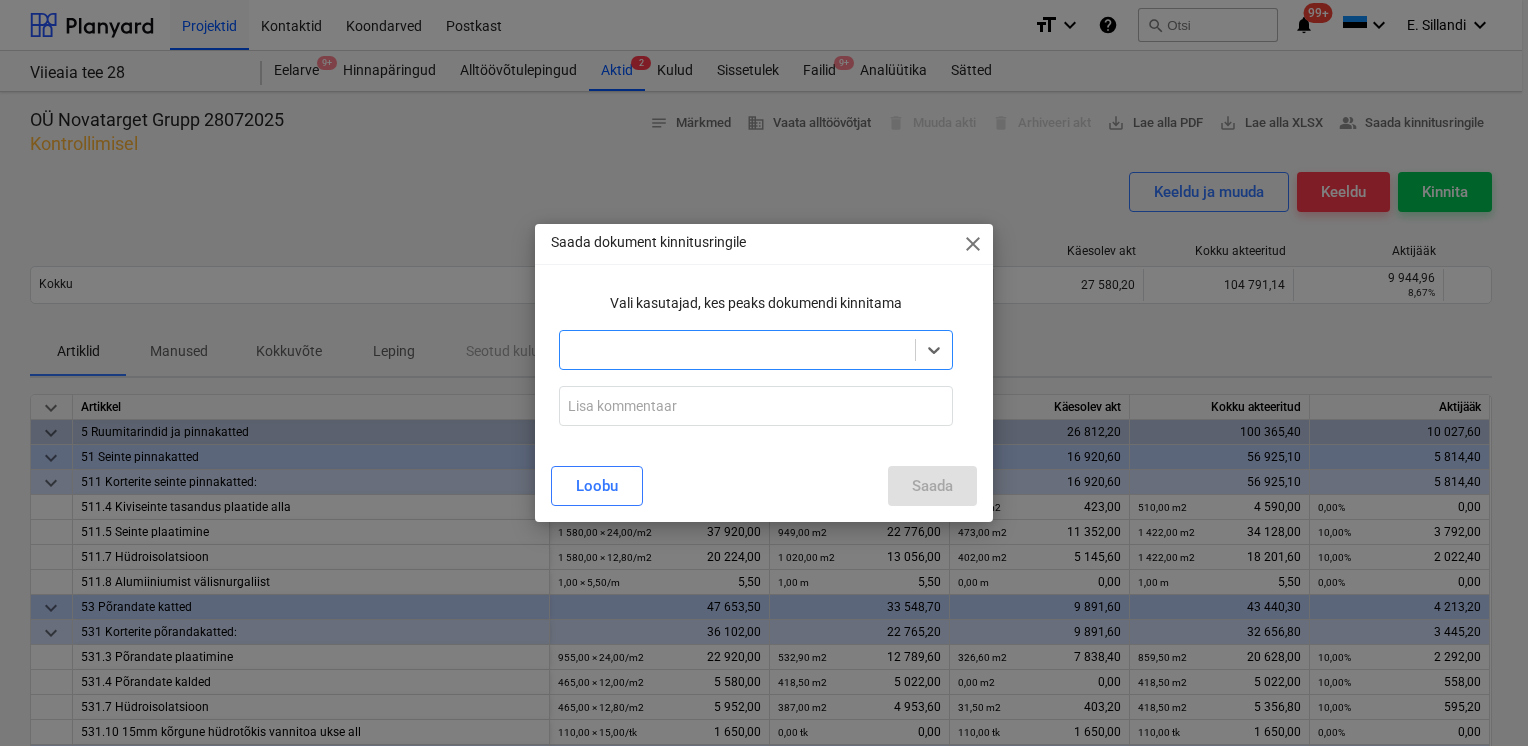 click at bounding box center (737, 350) 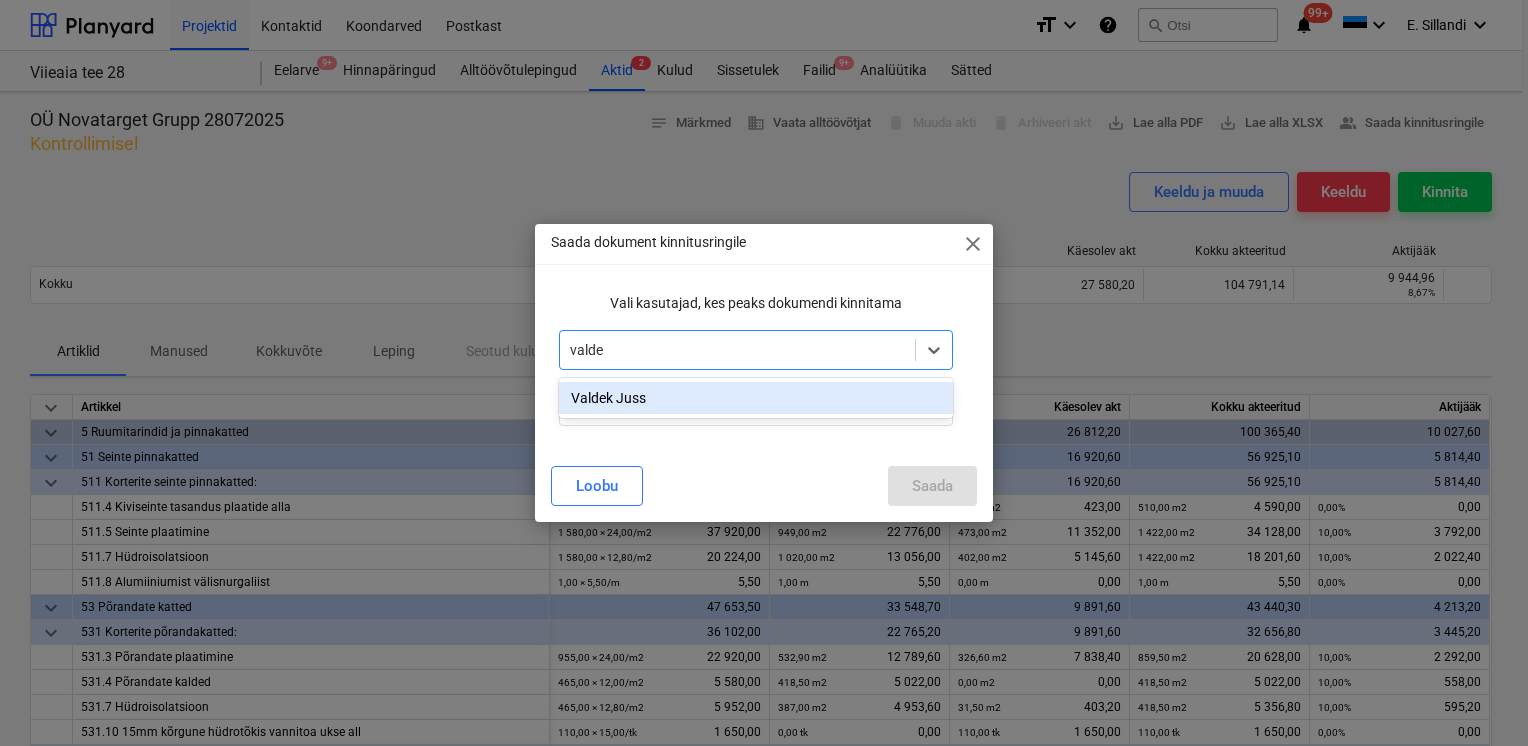 type on "valdek" 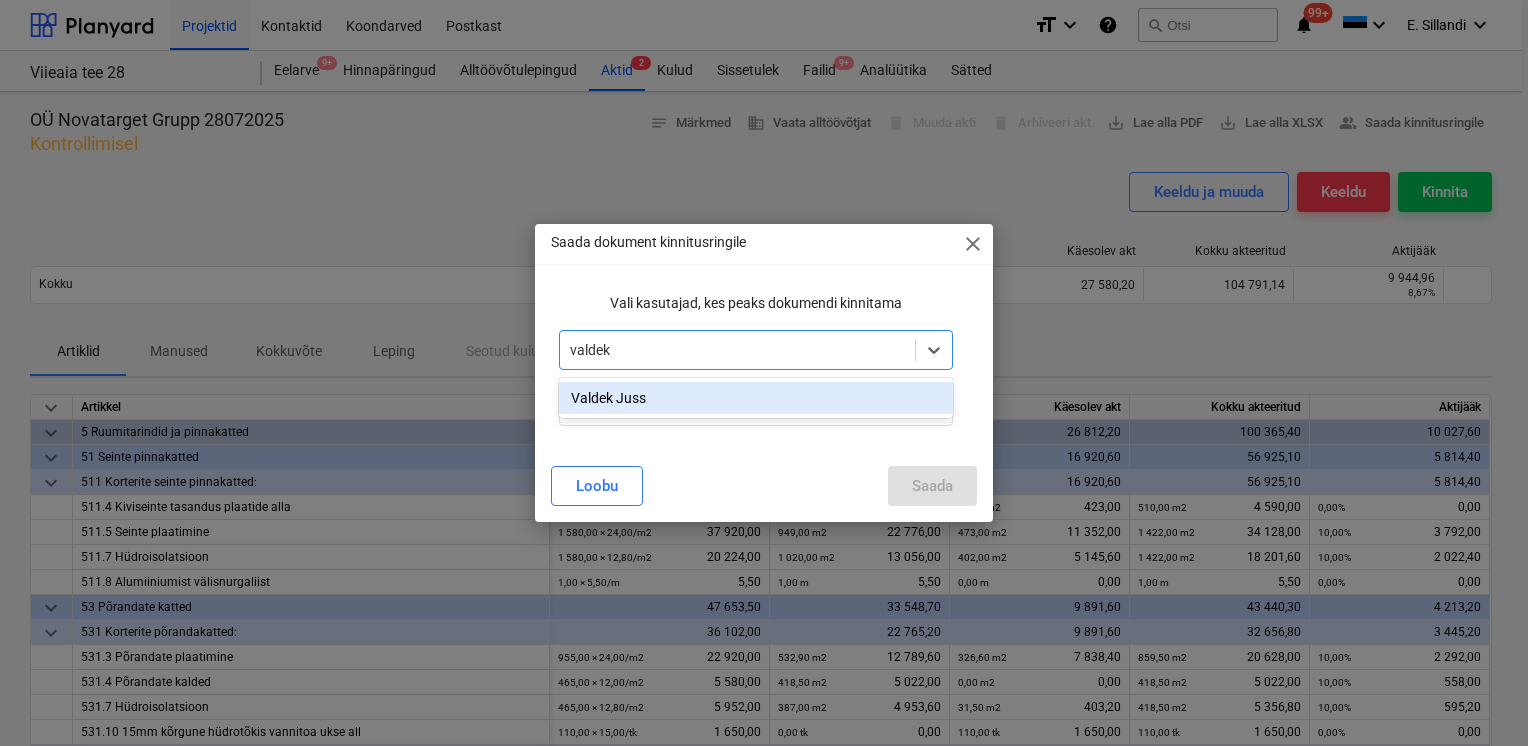 click on "Valdek Juss" at bounding box center [756, 398] 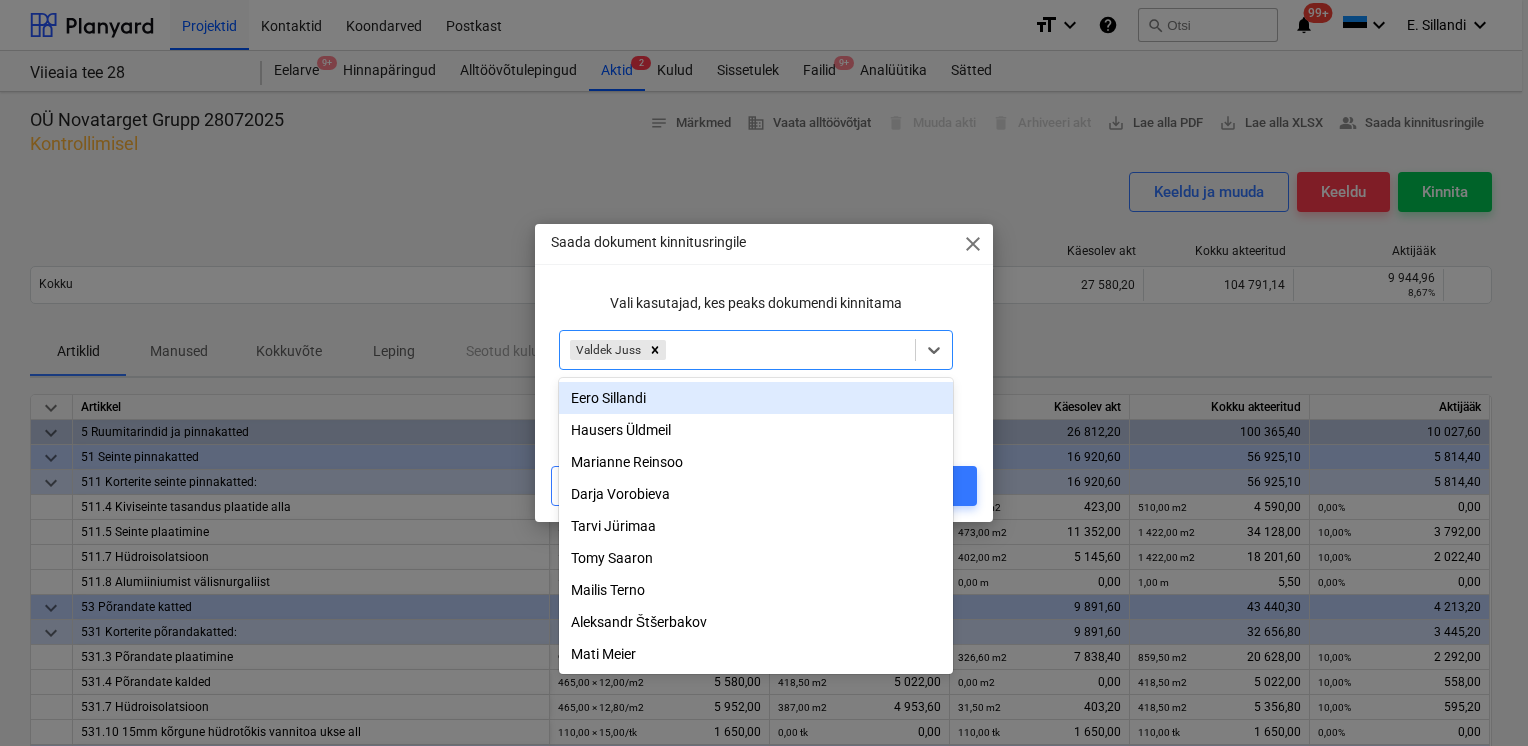 click on "Saada dokument kinnitusringile close" at bounding box center [764, 244] 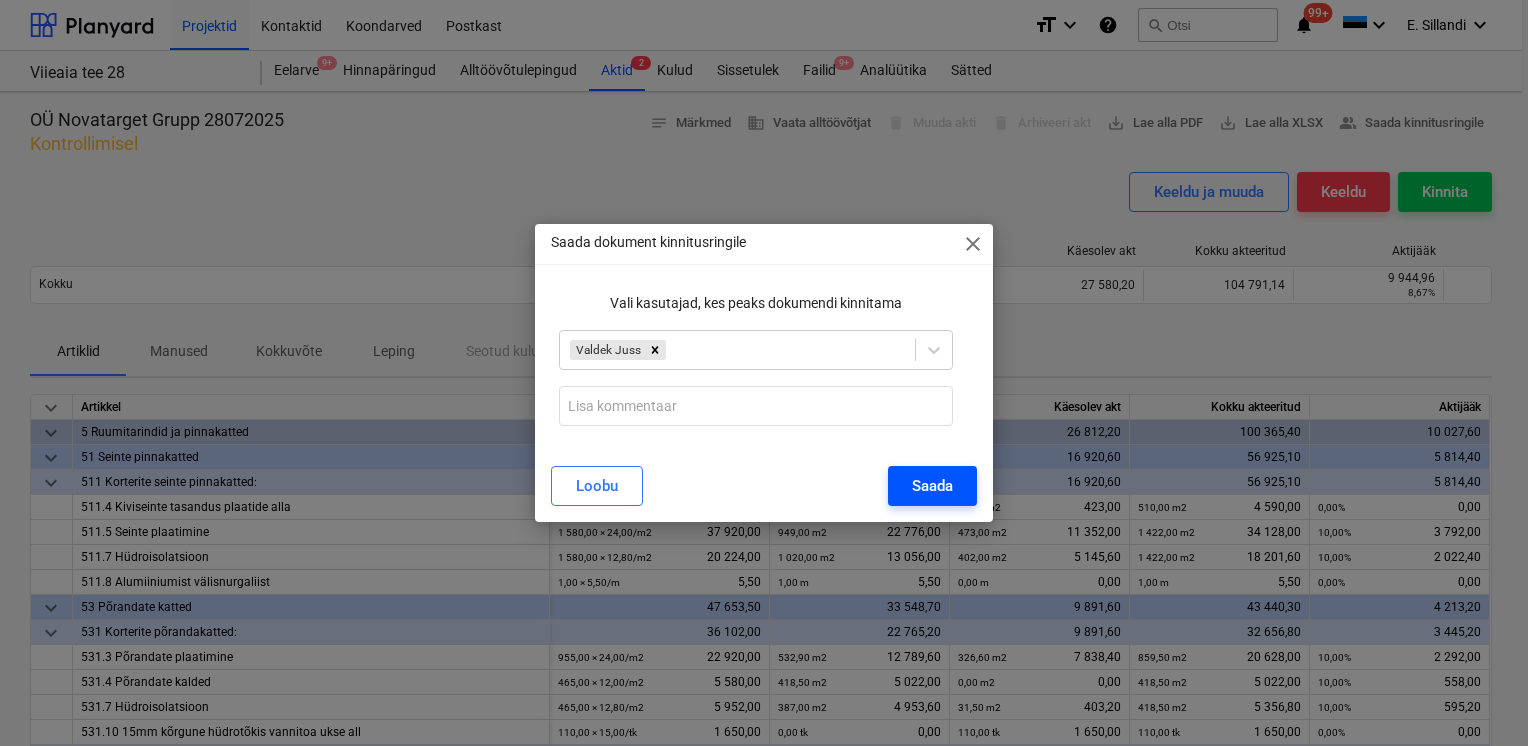 click on "Saada" at bounding box center [932, 486] 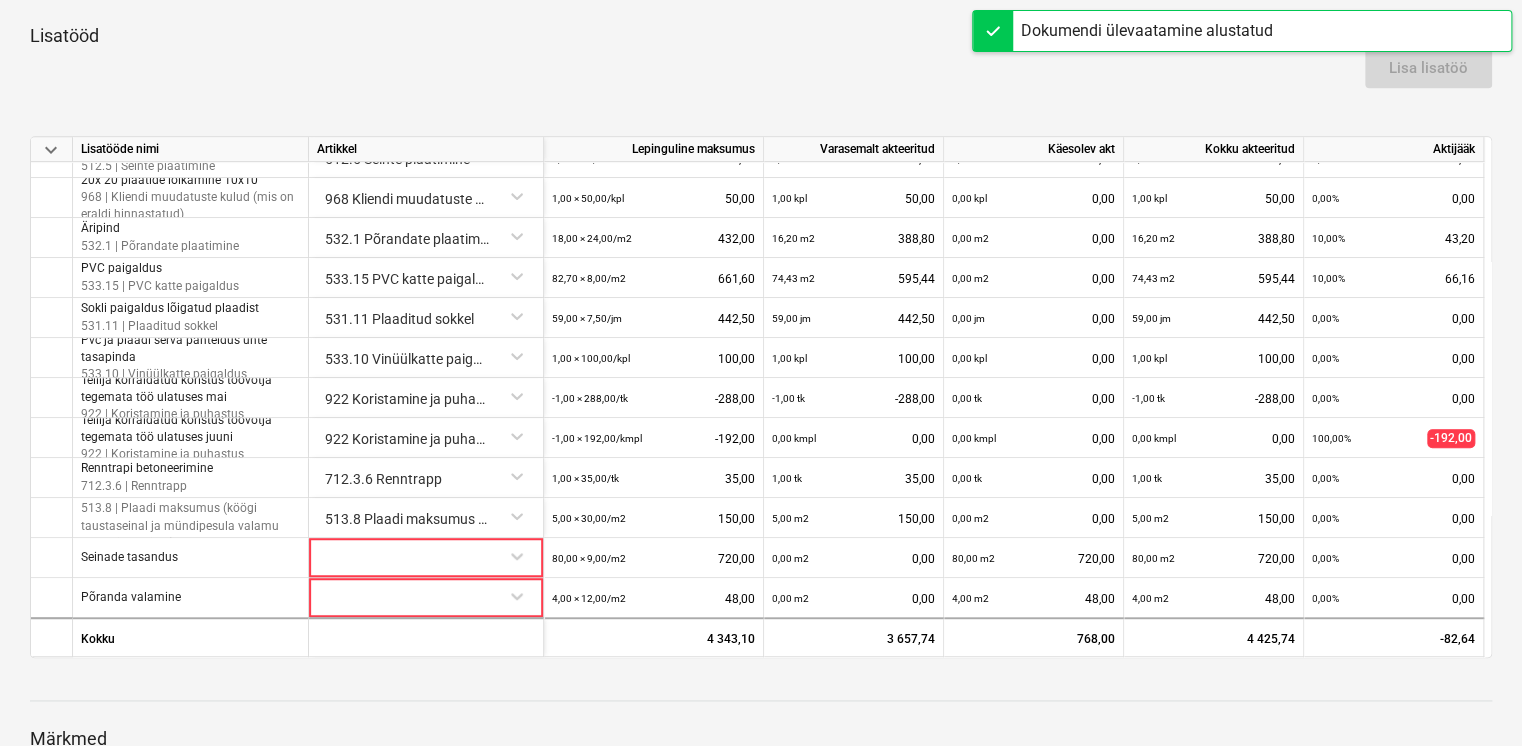 scroll, scrollTop: 1235, scrollLeft: 0, axis: vertical 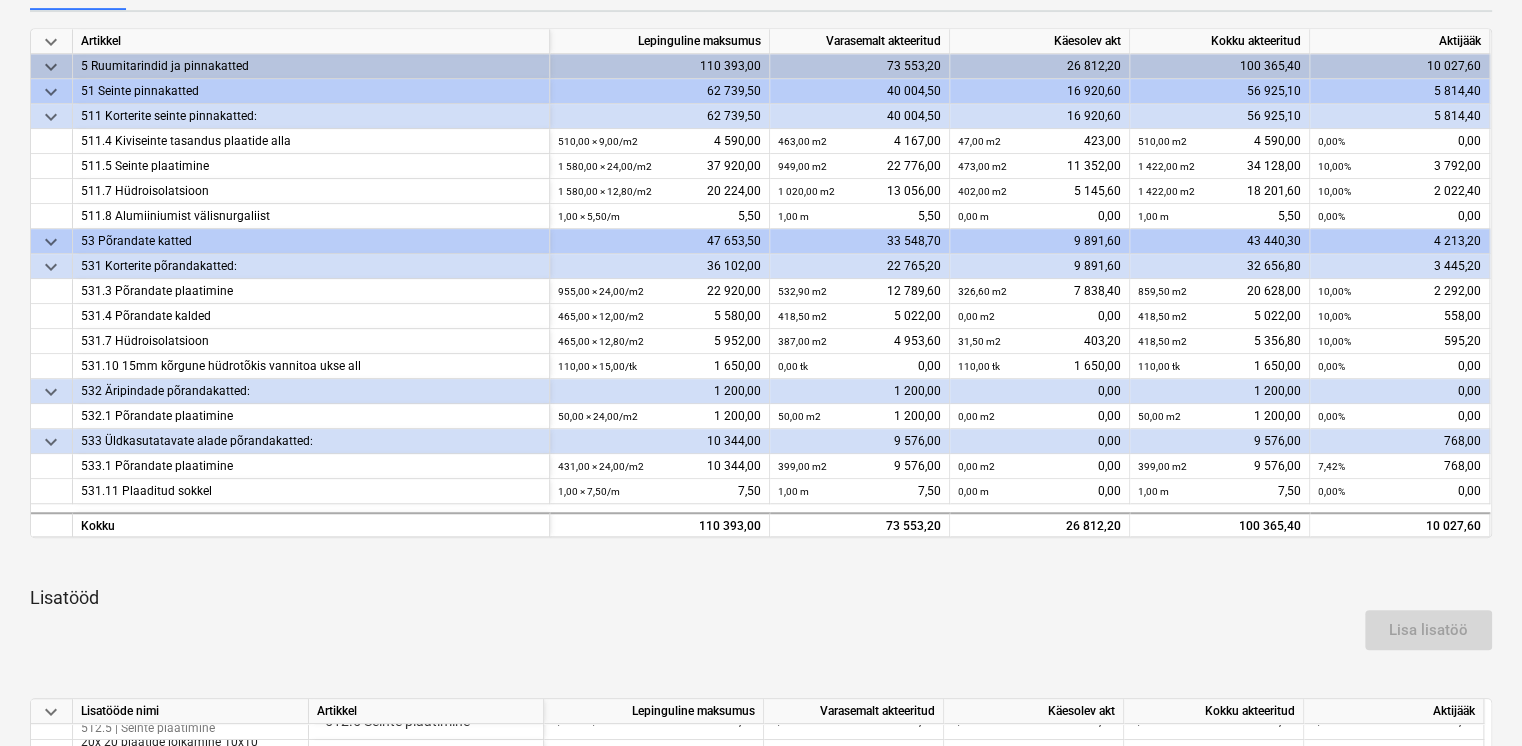 drag, startPoint x: 80, startPoint y: 371, endPoint x: 16, endPoint y: 367, distance: 64.12488 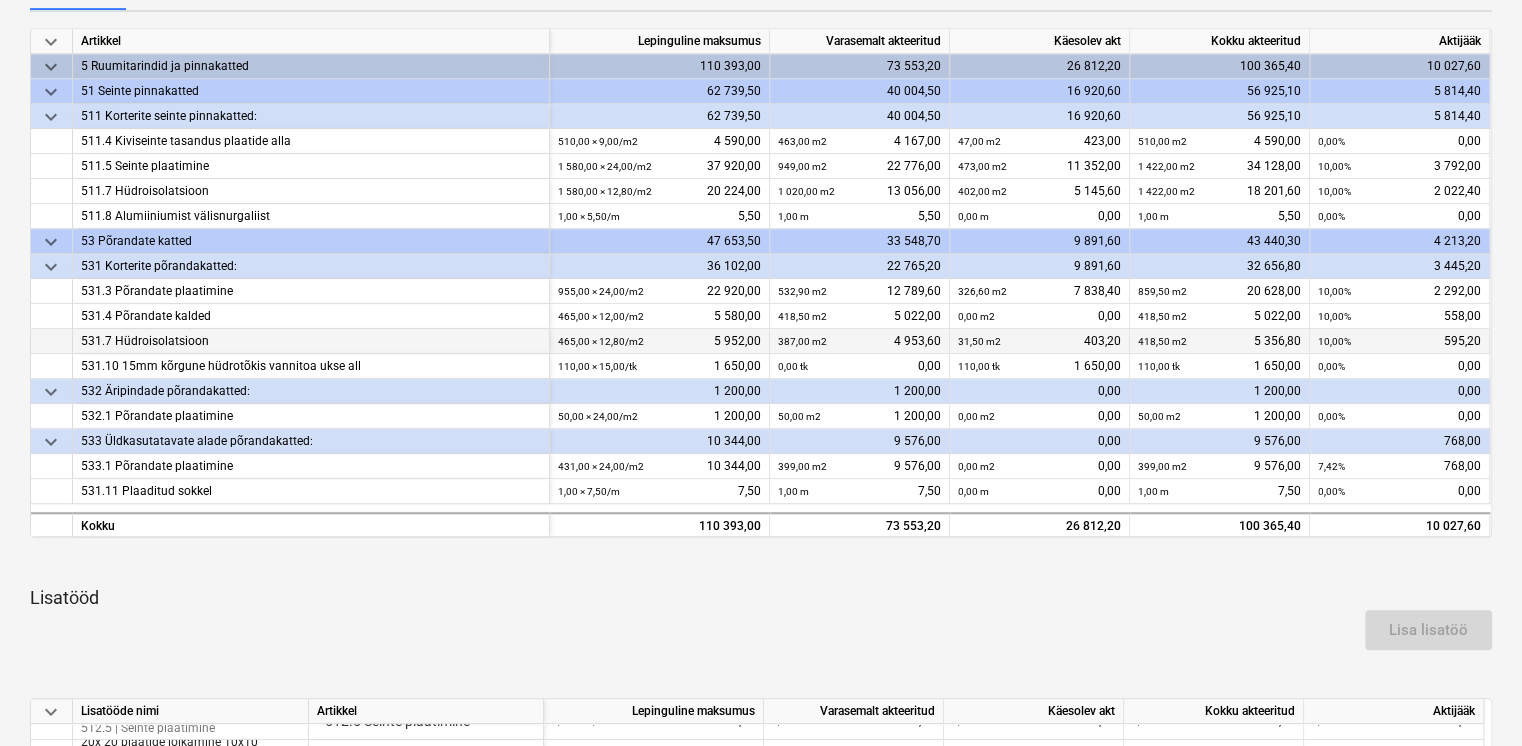 scroll, scrollTop: 1235, scrollLeft: 0, axis: vertical 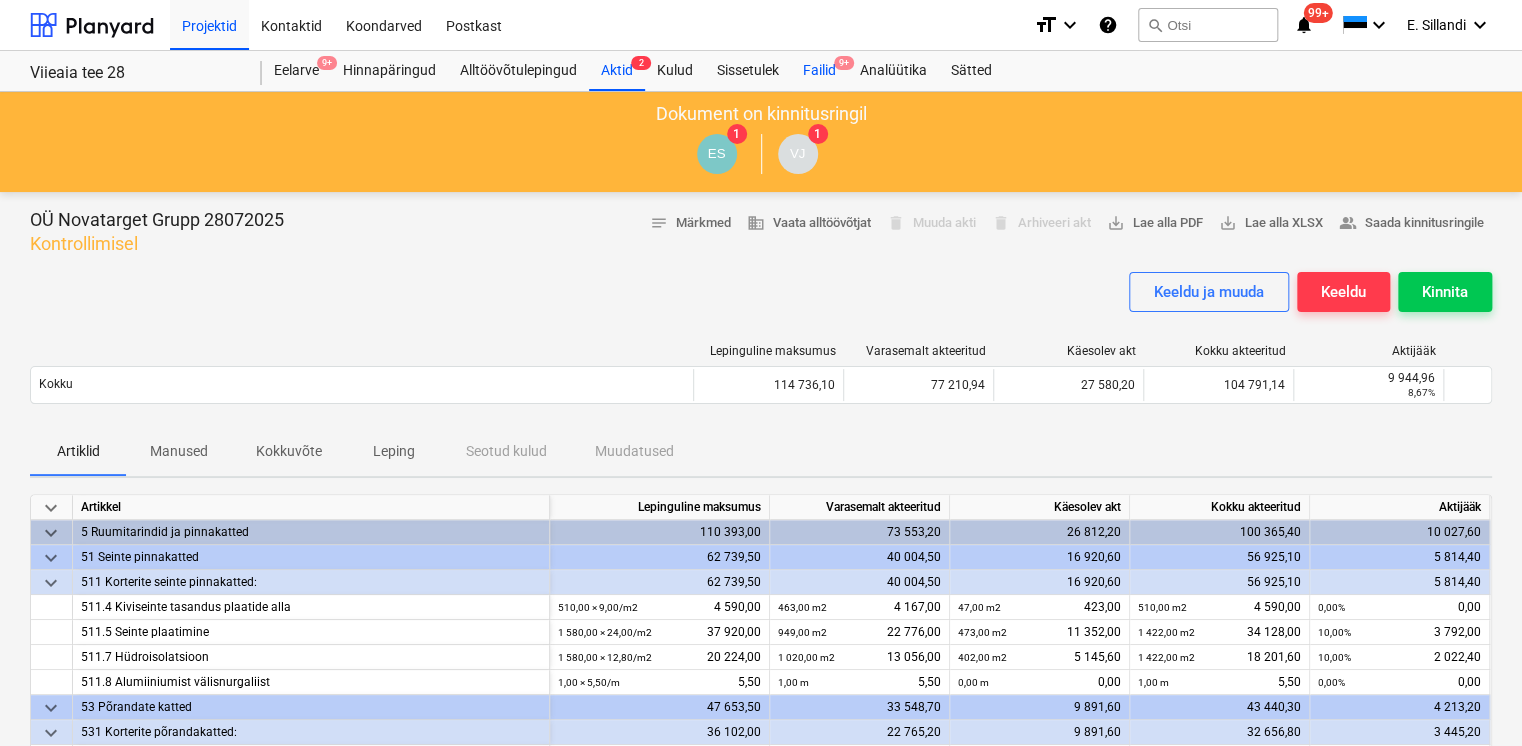 click on "Failid 9+" at bounding box center [819, 71] 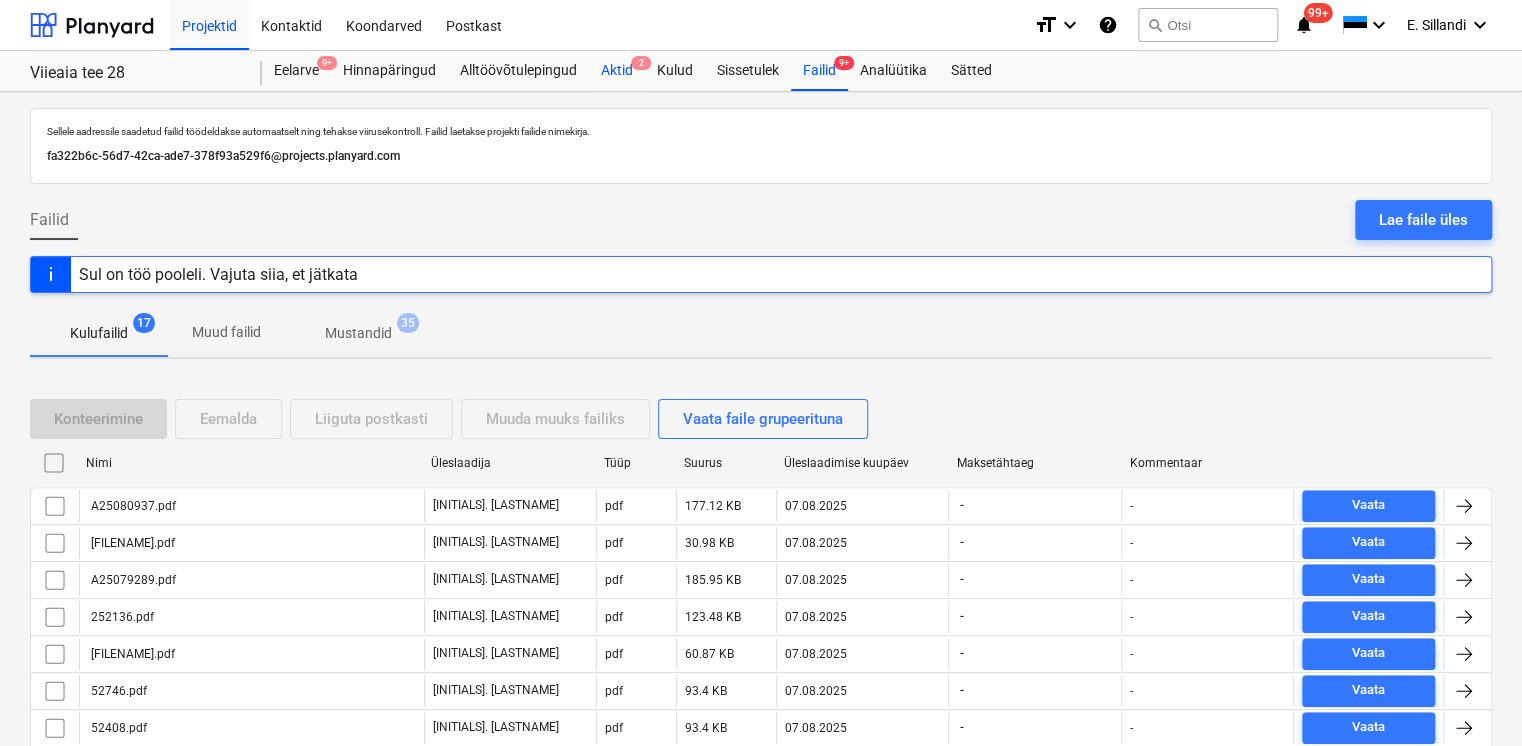 click on "Aktid 2" at bounding box center [617, 71] 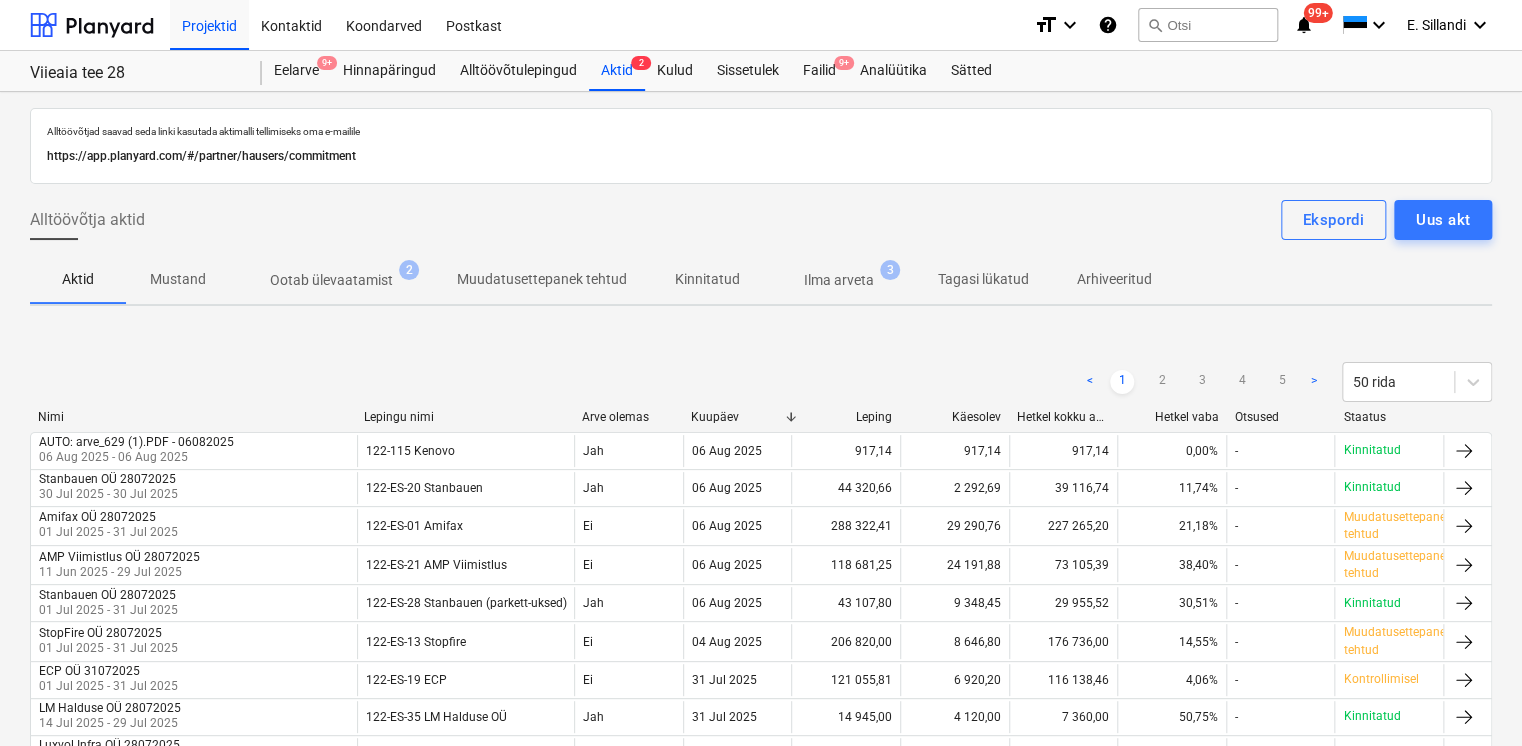 click on "Ootab ülevaatamist" at bounding box center (331, 280) 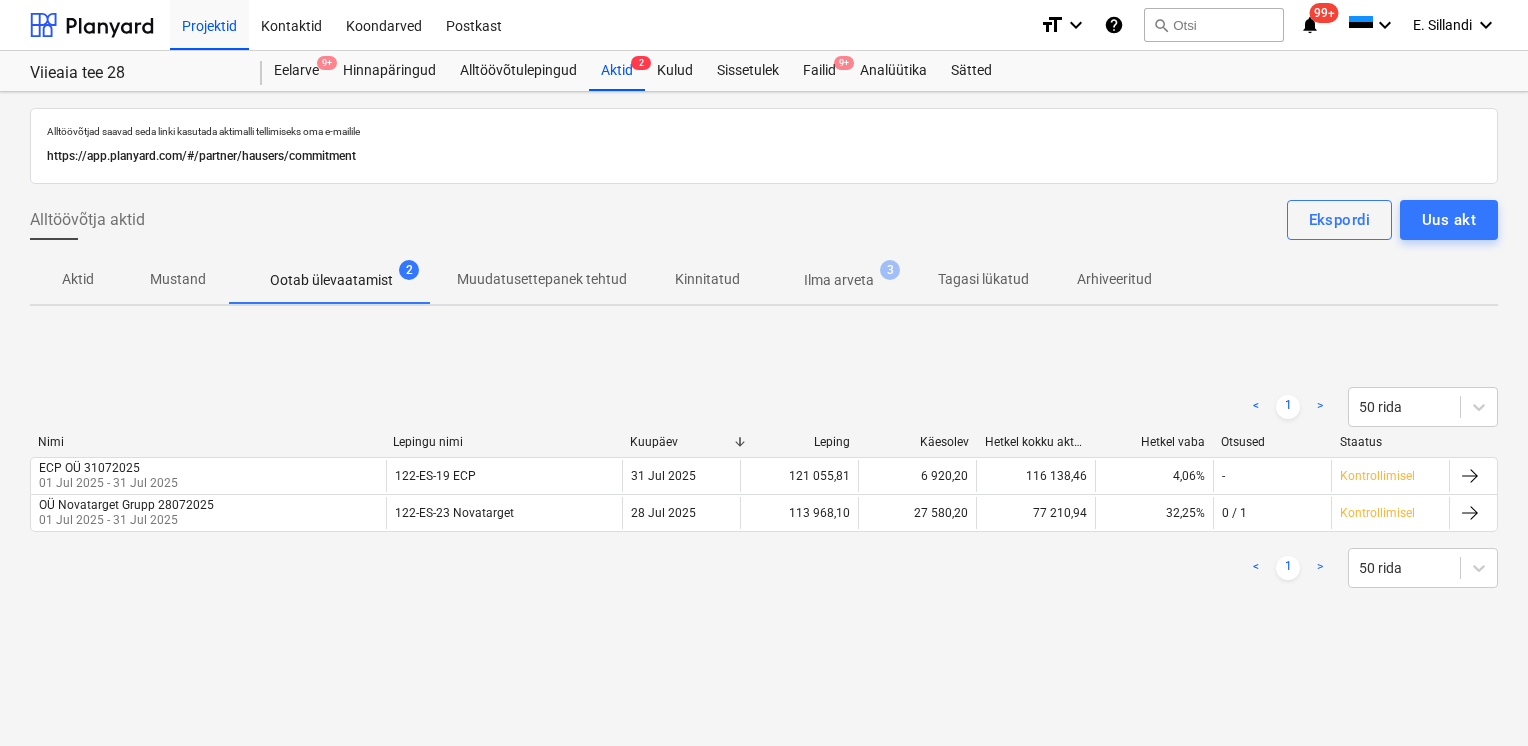 click on "Ilma arveta 3" at bounding box center (839, 280) 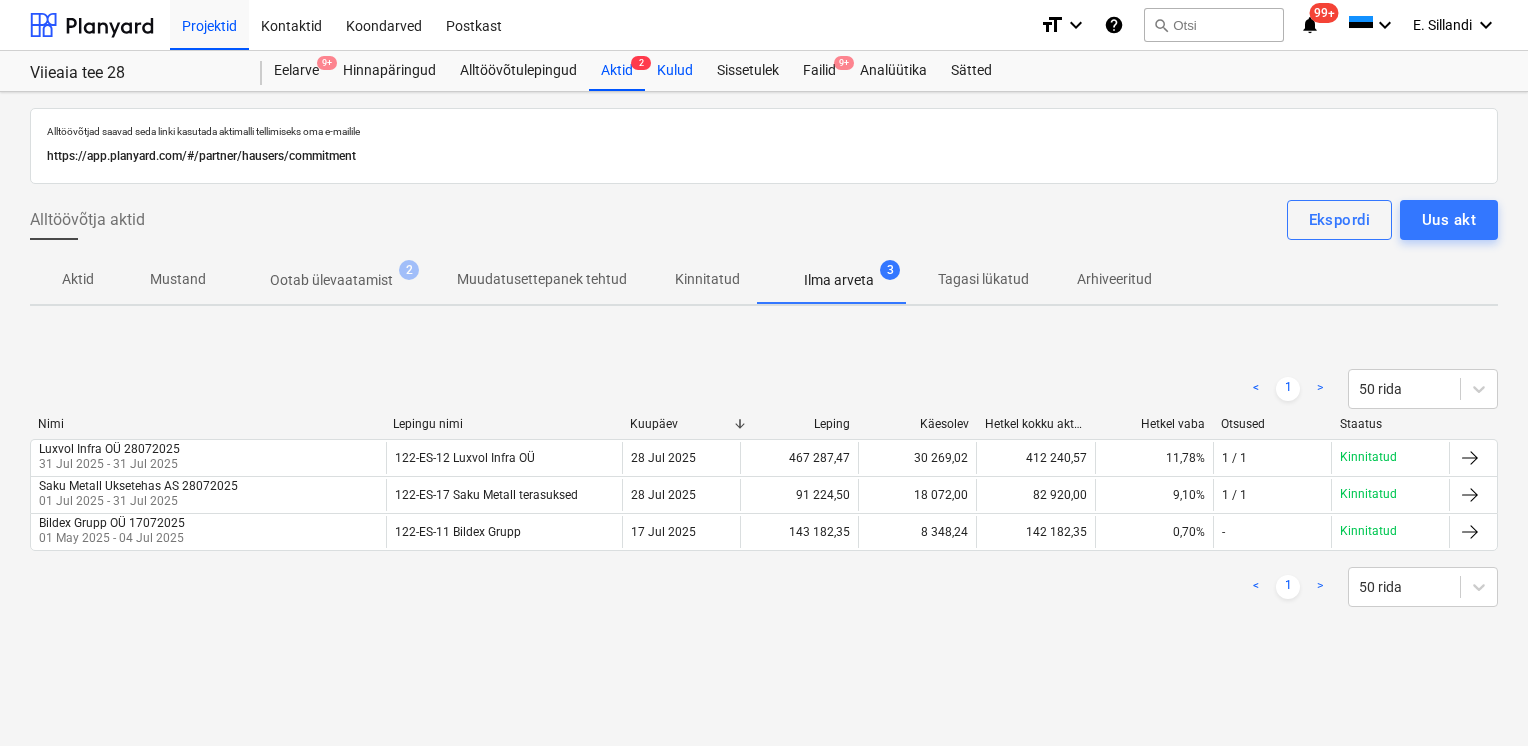 click on "Kulud" at bounding box center (675, 71) 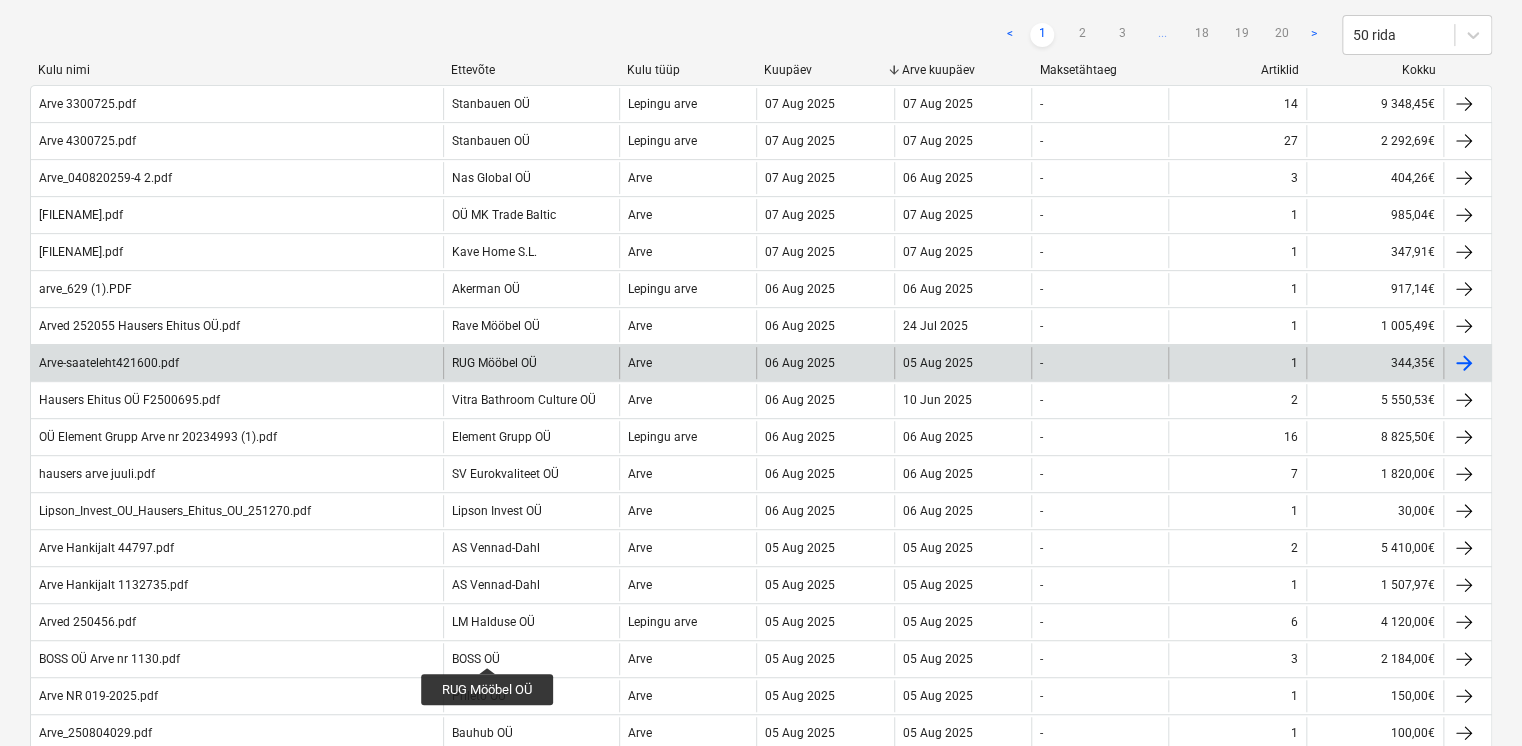 scroll, scrollTop: 0, scrollLeft: 0, axis: both 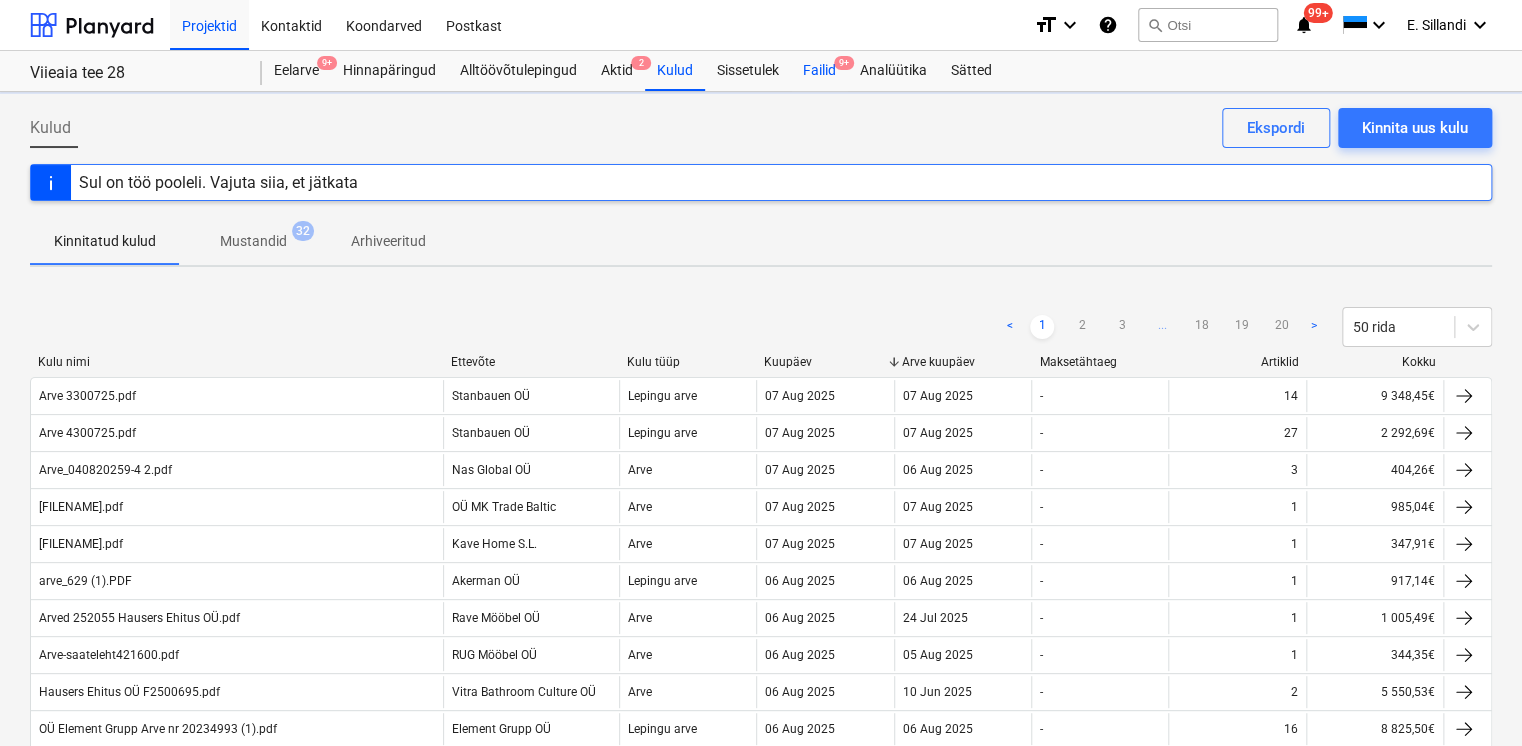 click on "Failid 9+" at bounding box center [819, 71] 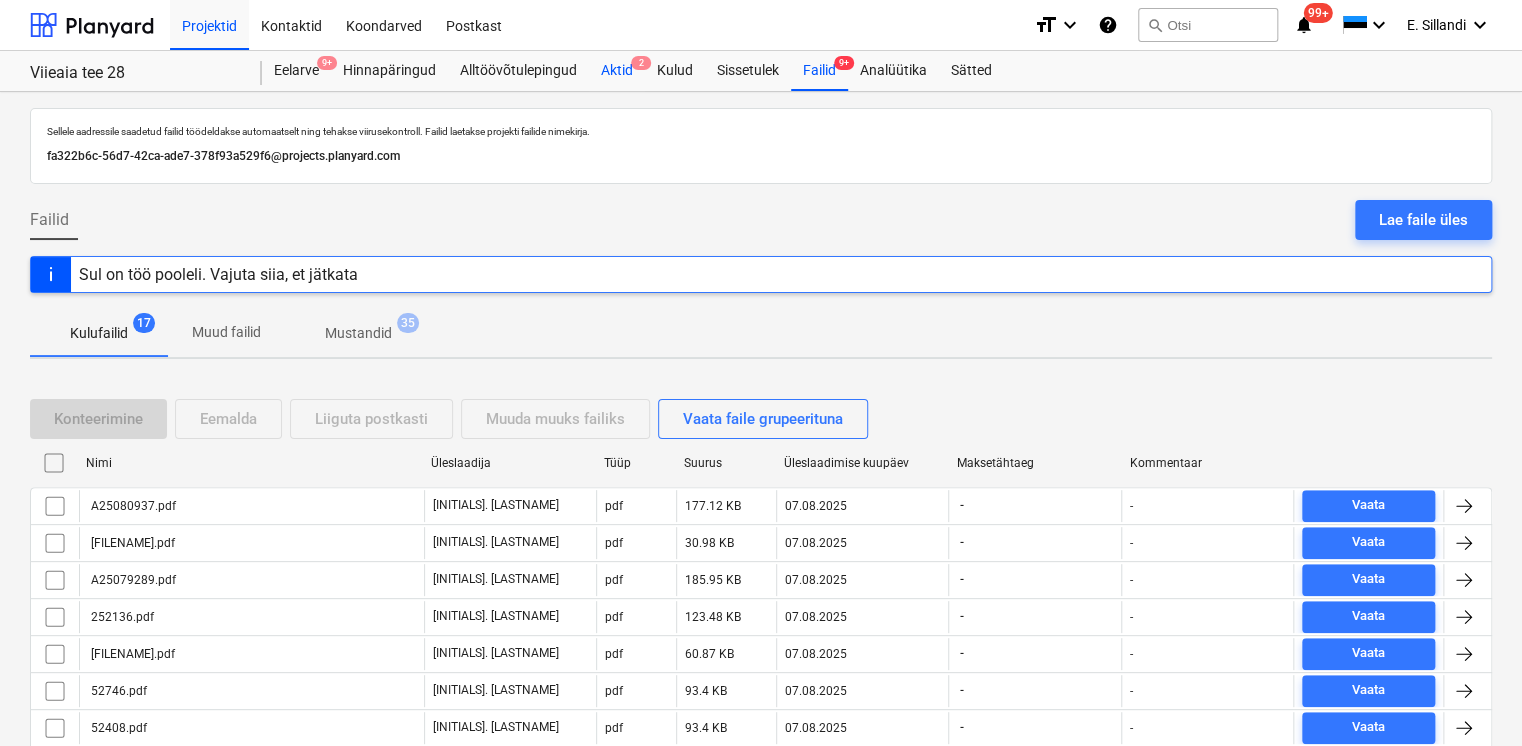 click on "Aktid 2" at bounding box center (617, 71) 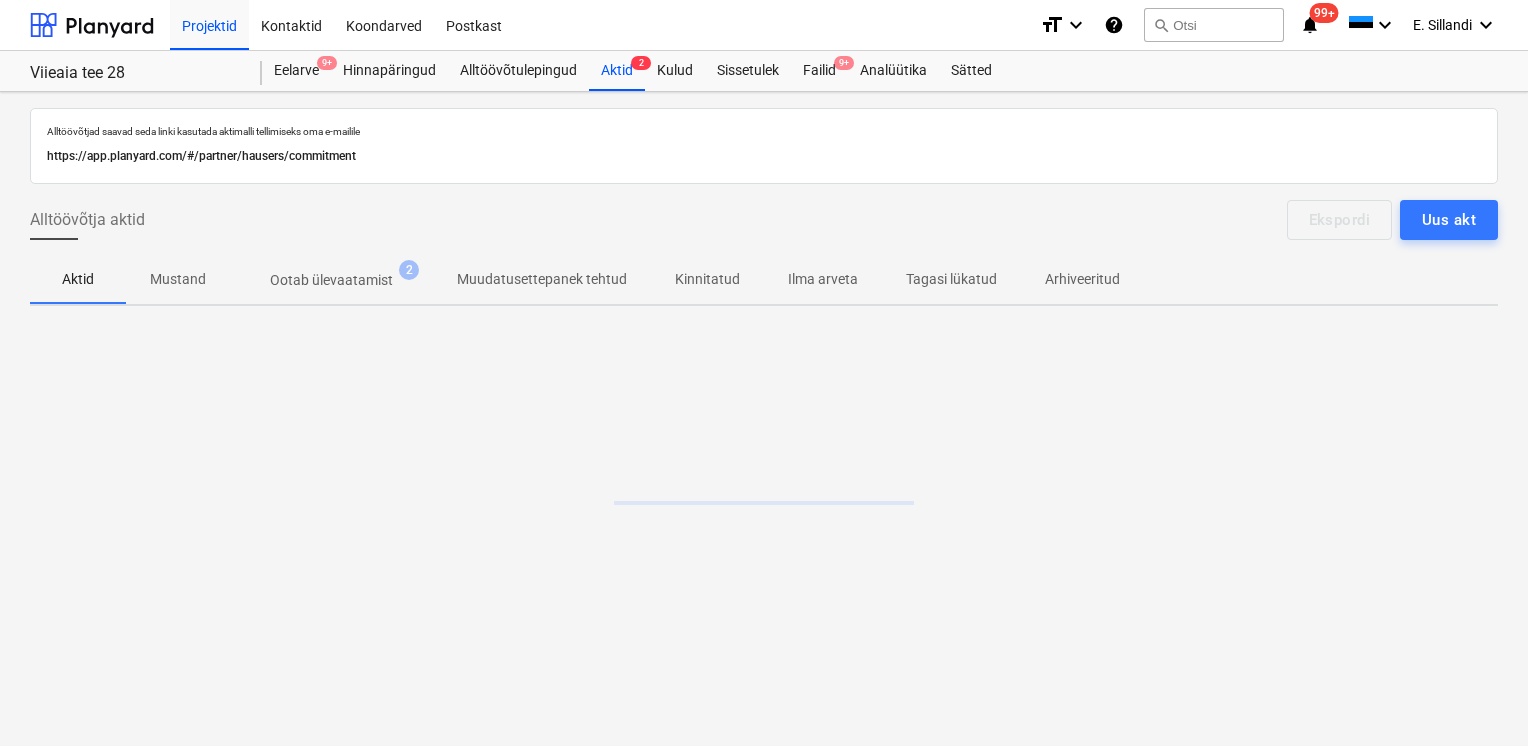 click on "Ootab ülevaatamist" at bounding box center [331, 280] 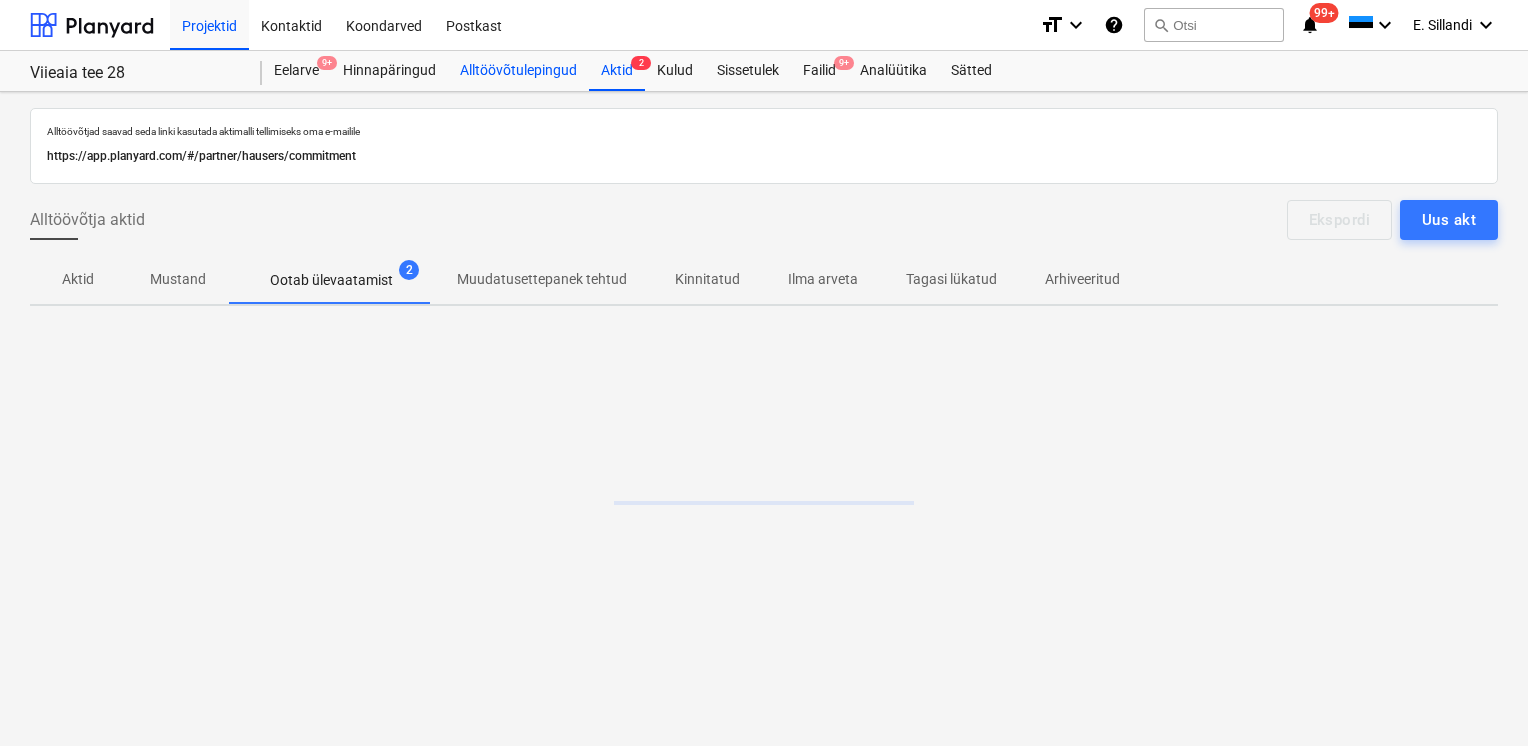 click on "Alltöövõtulepingud" at bounding box center (518, 71) 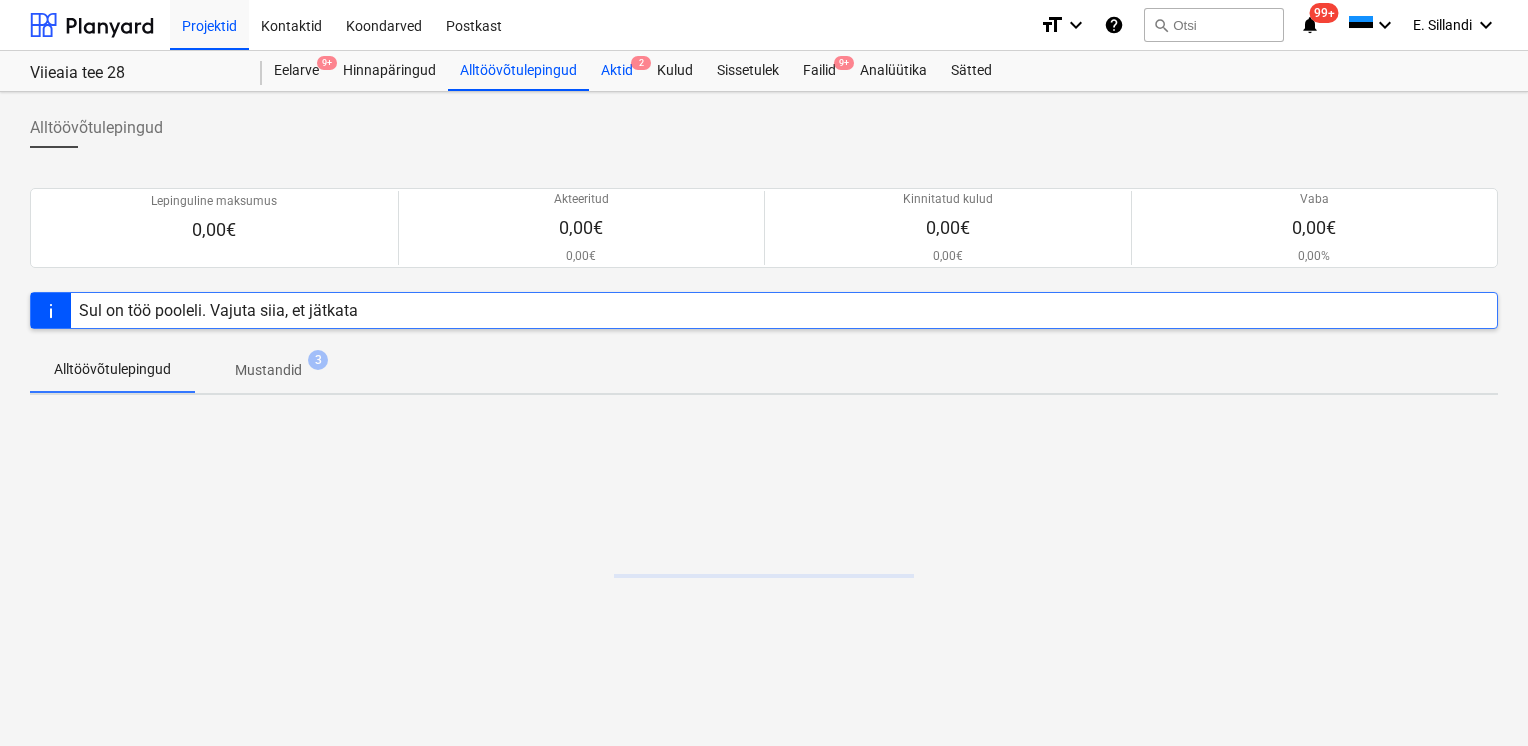 click on "Aktid 2" at bounding box center (617, 71) 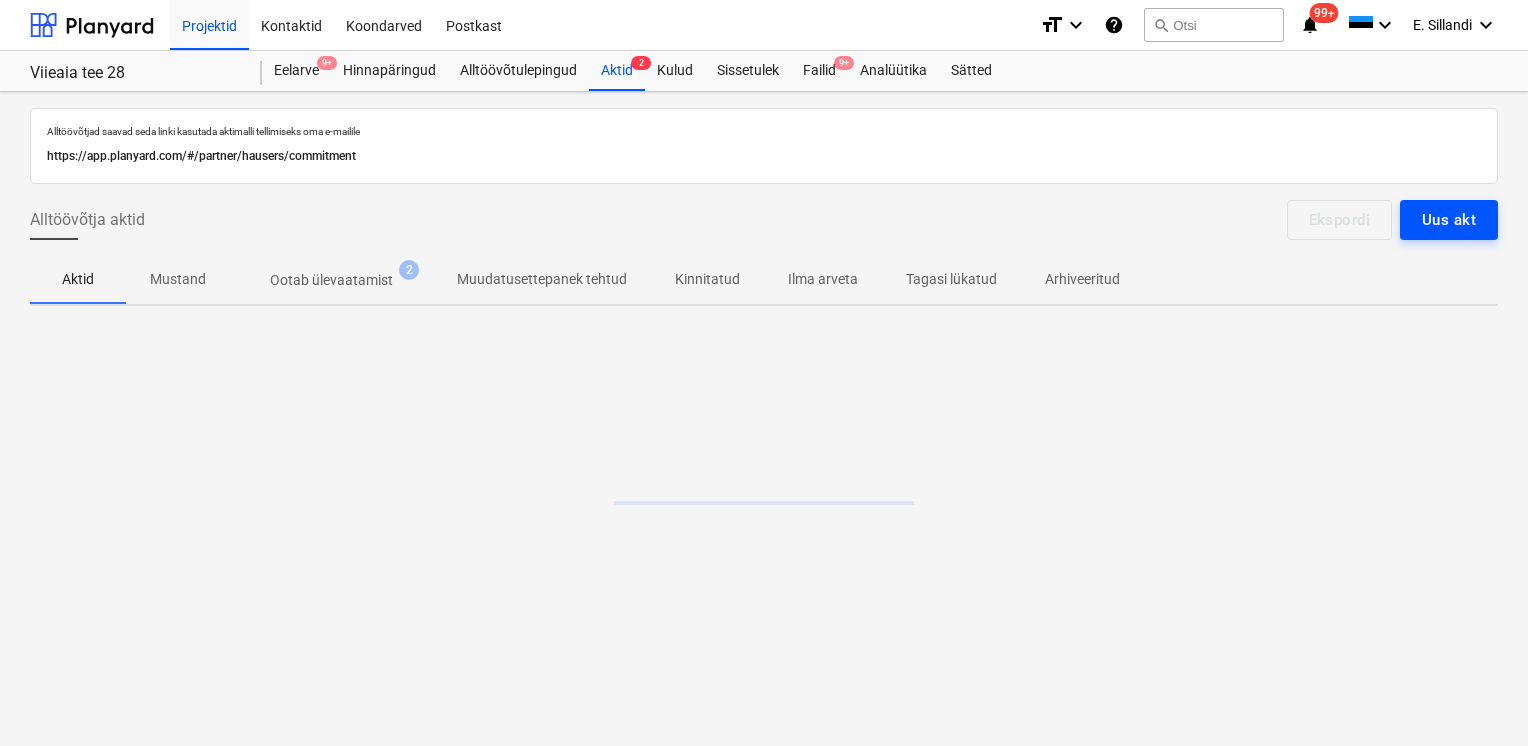 click on "Uus akt" at bounding box center (1449, 220) 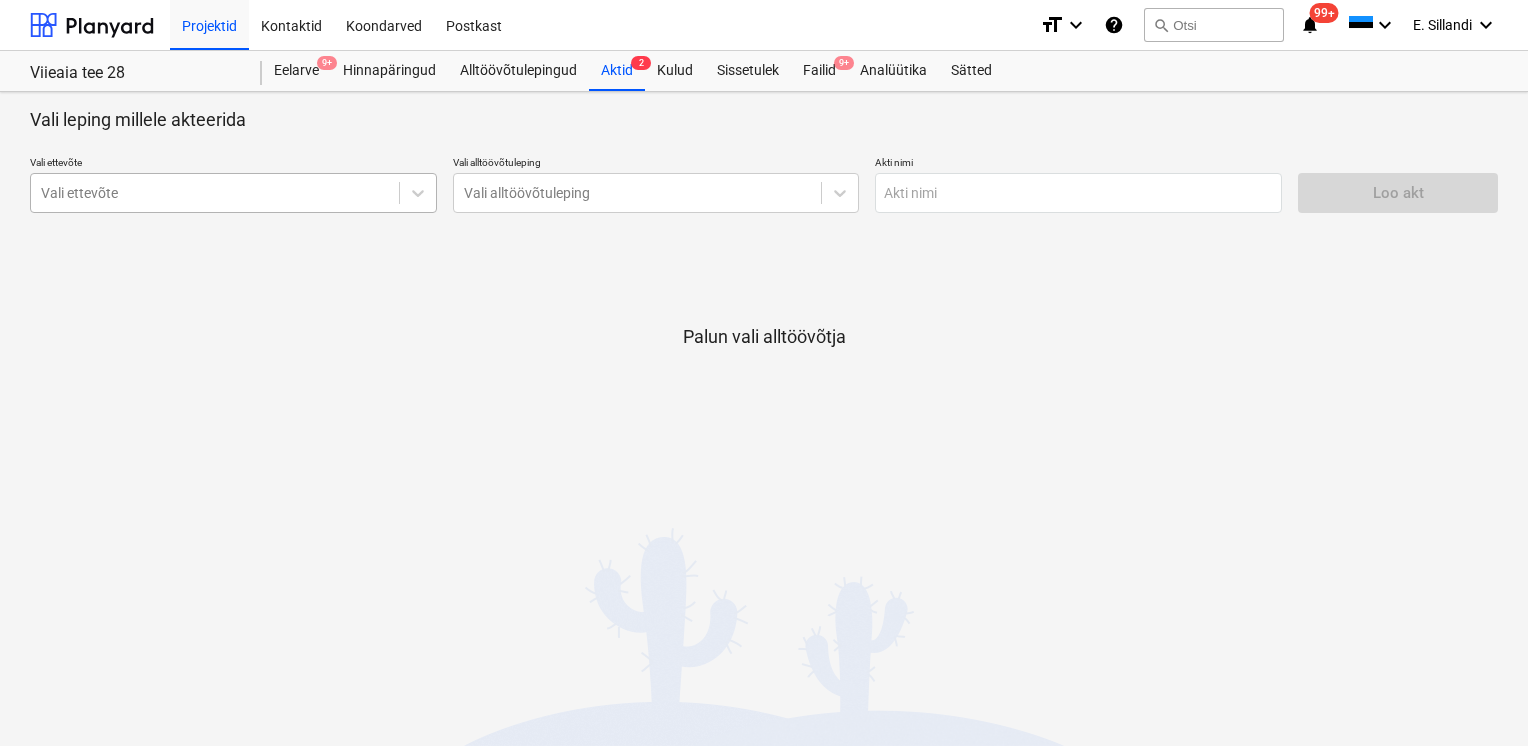 click at bounding box center (215, 193) 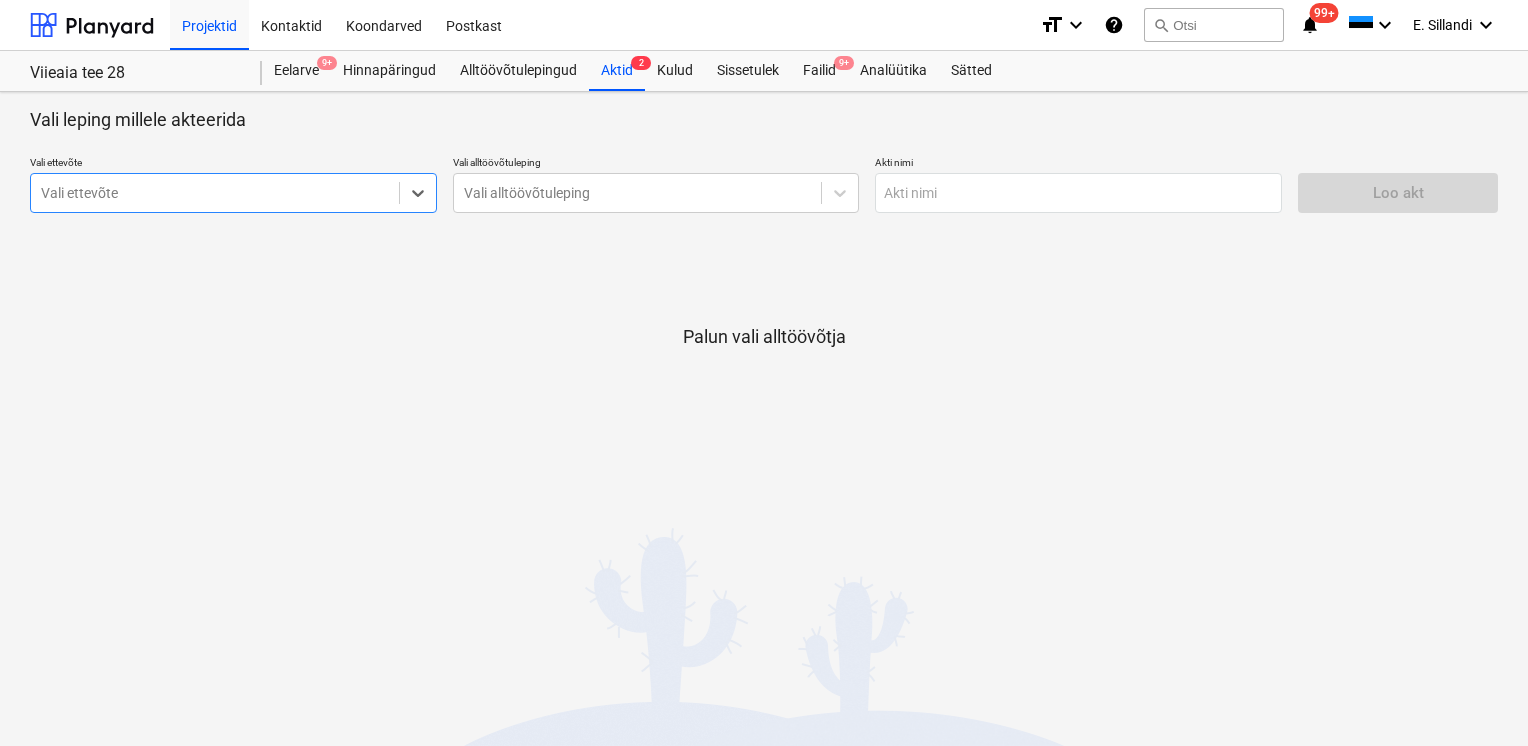 click at bounding box center [215, 193] 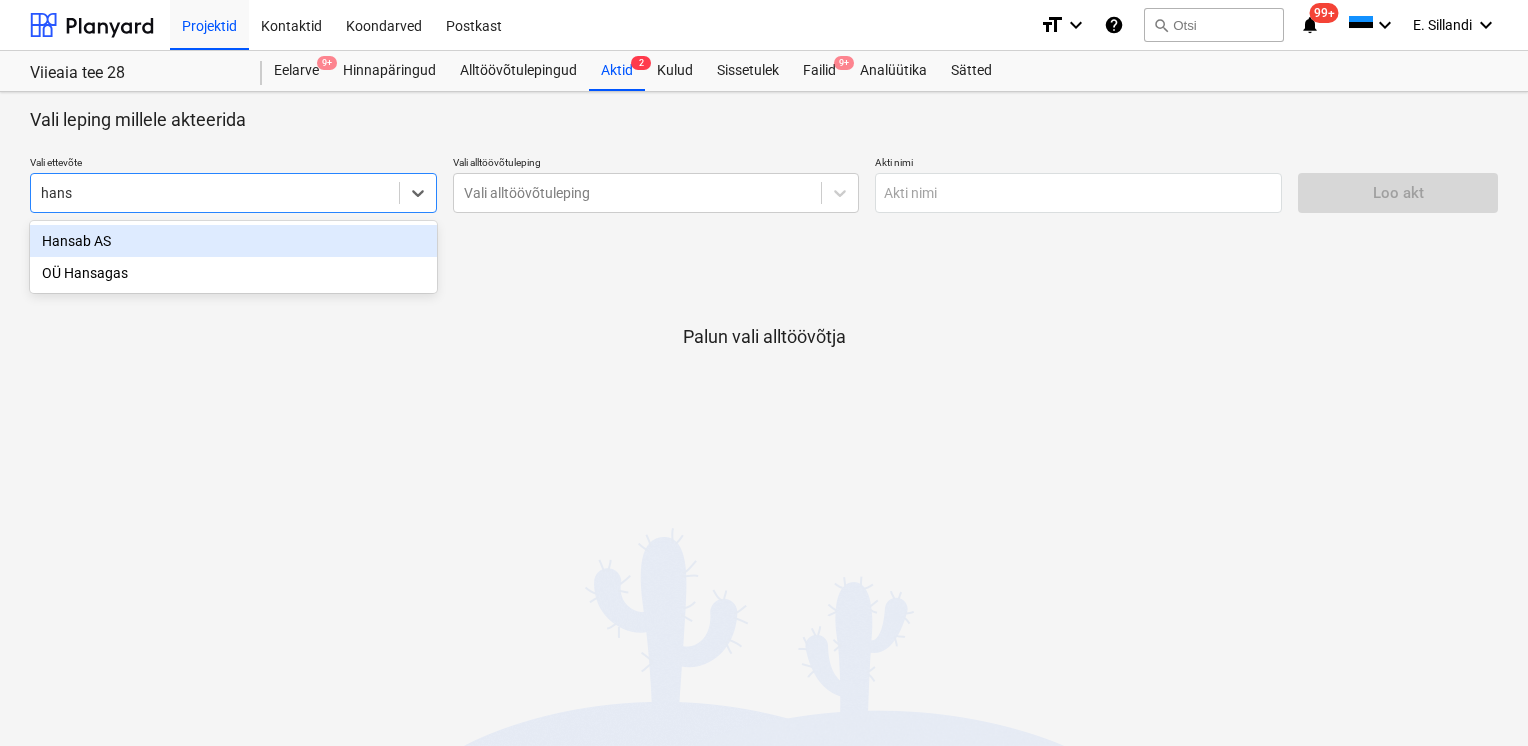 type on "hansa" 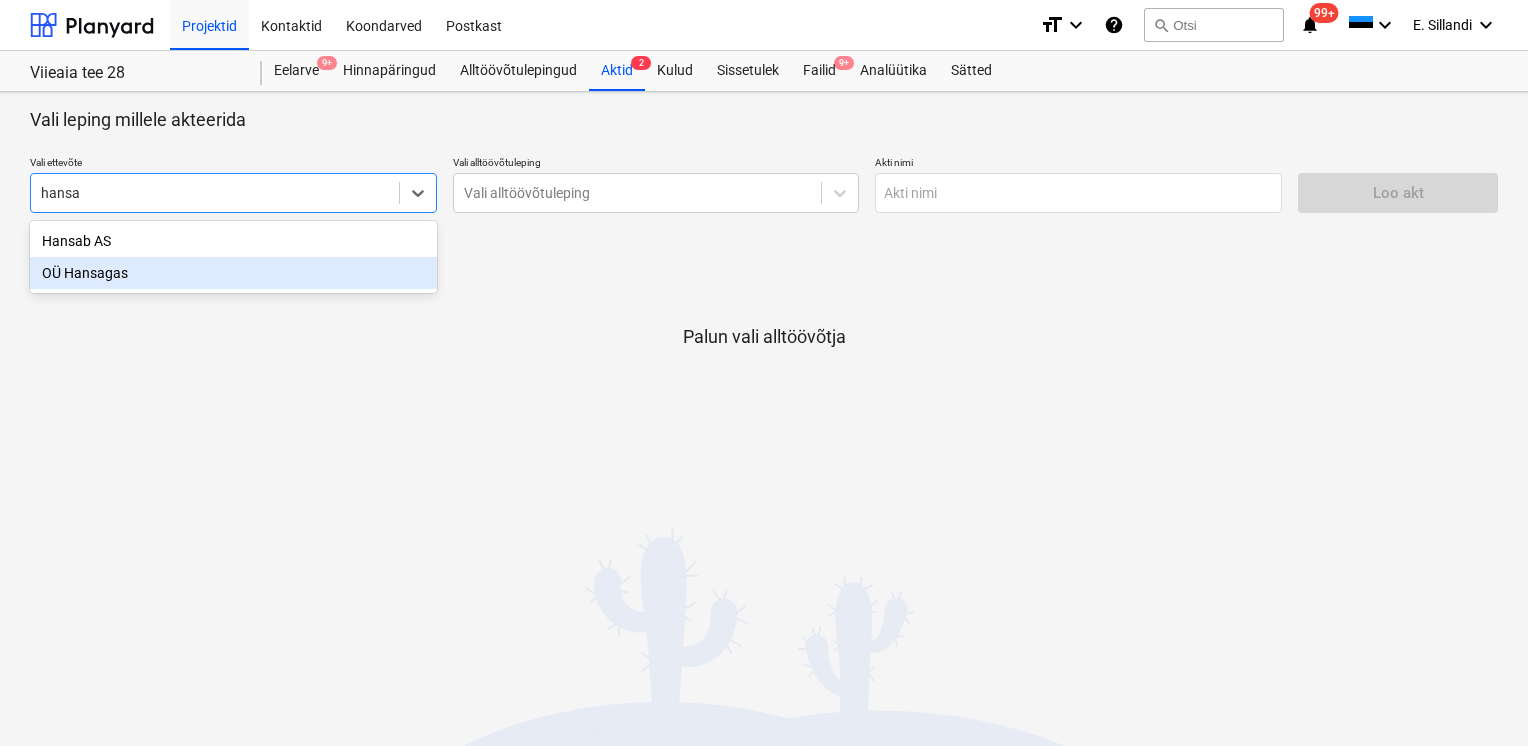 type 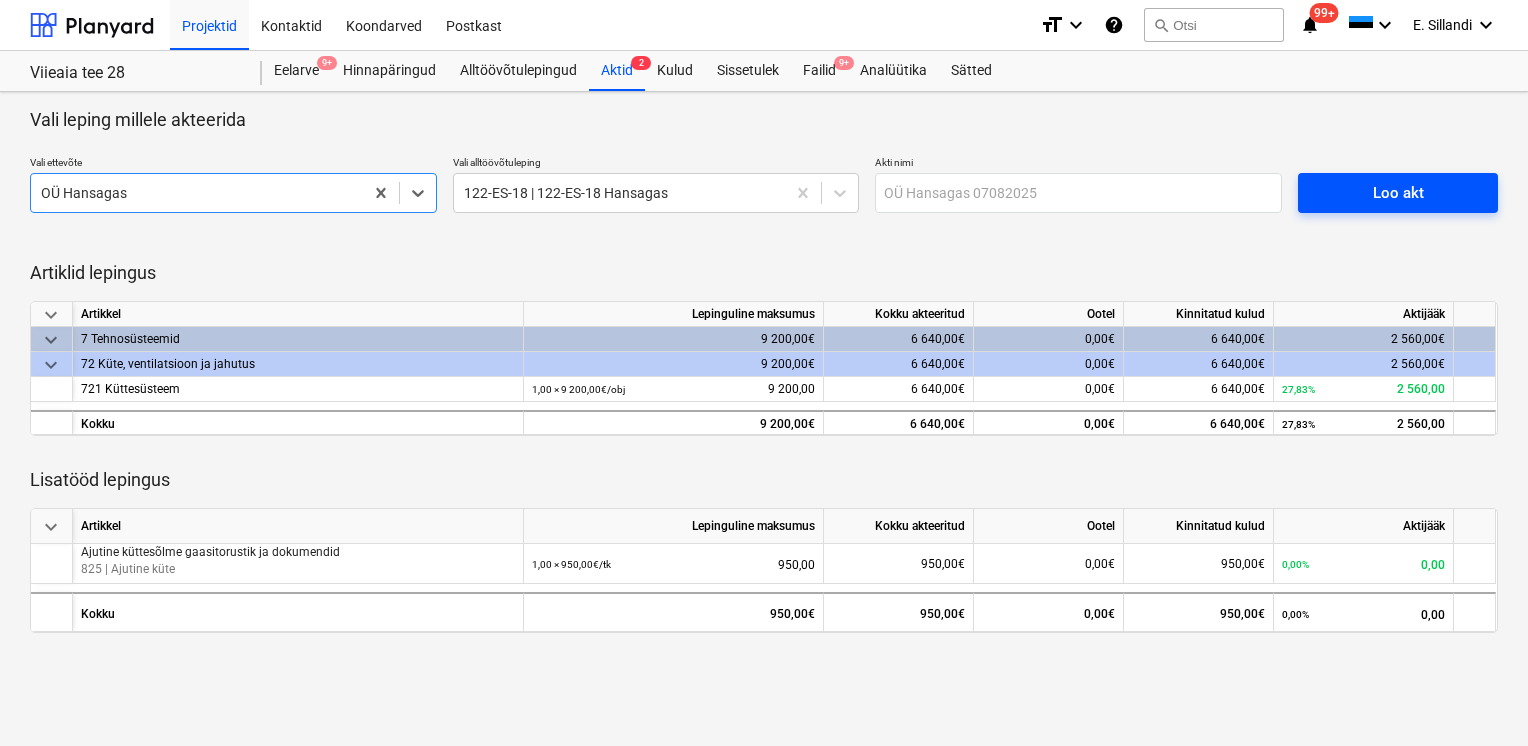 click on "Loo akt" at bounding box center (1398, 193) 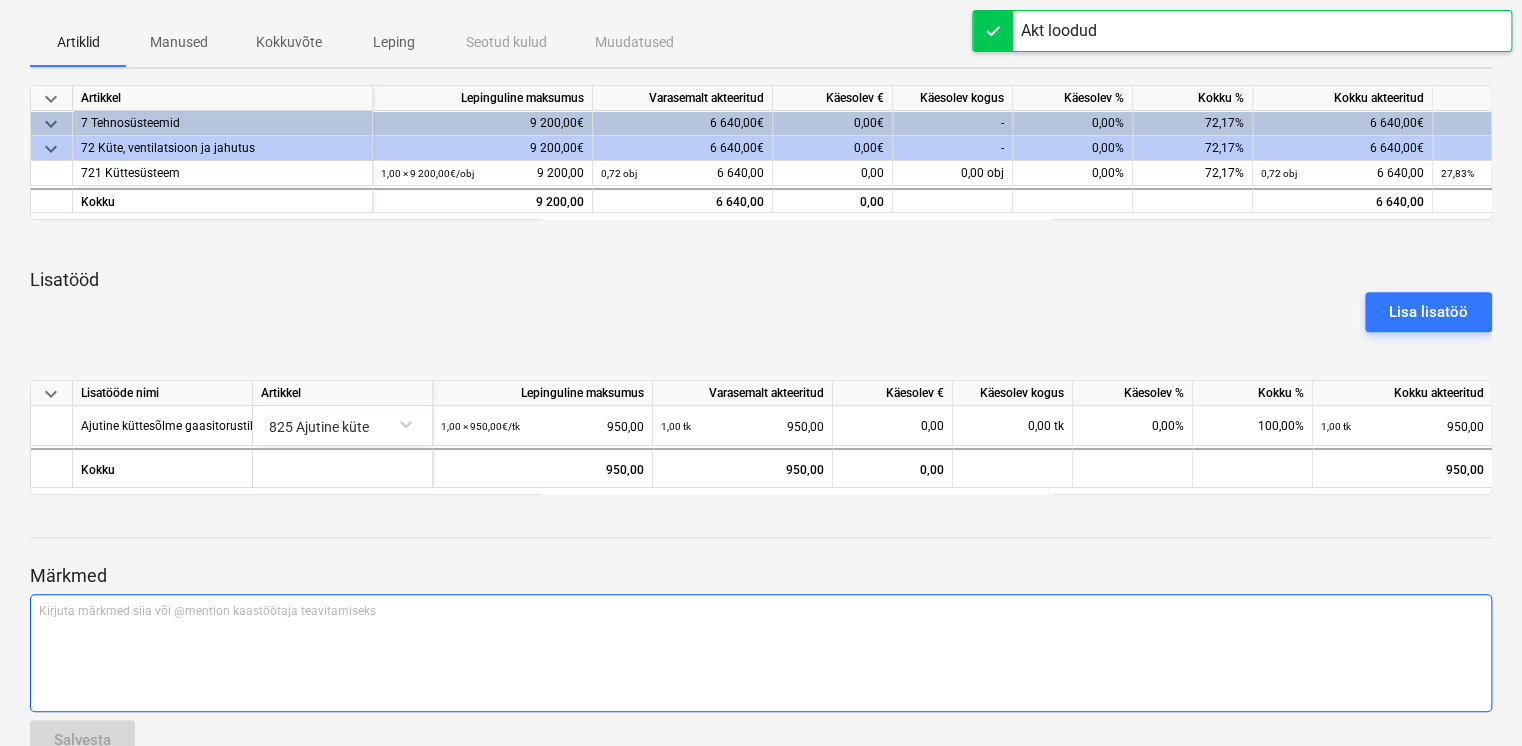 scroll, scrollTop: 352, scrollLeft: 0, axis: vertical 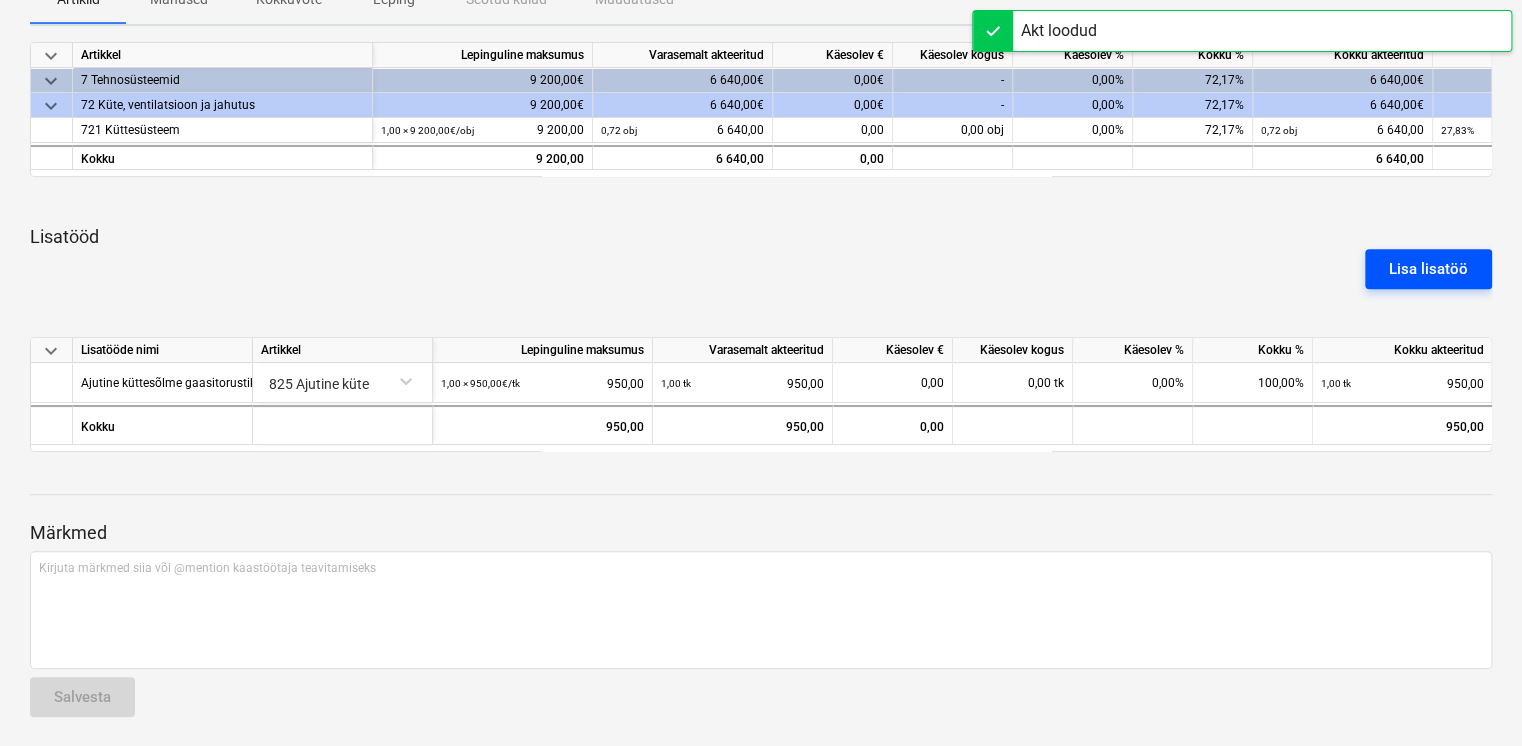 click on "Lisa lisatöö" at bounding box center (1428, 269) 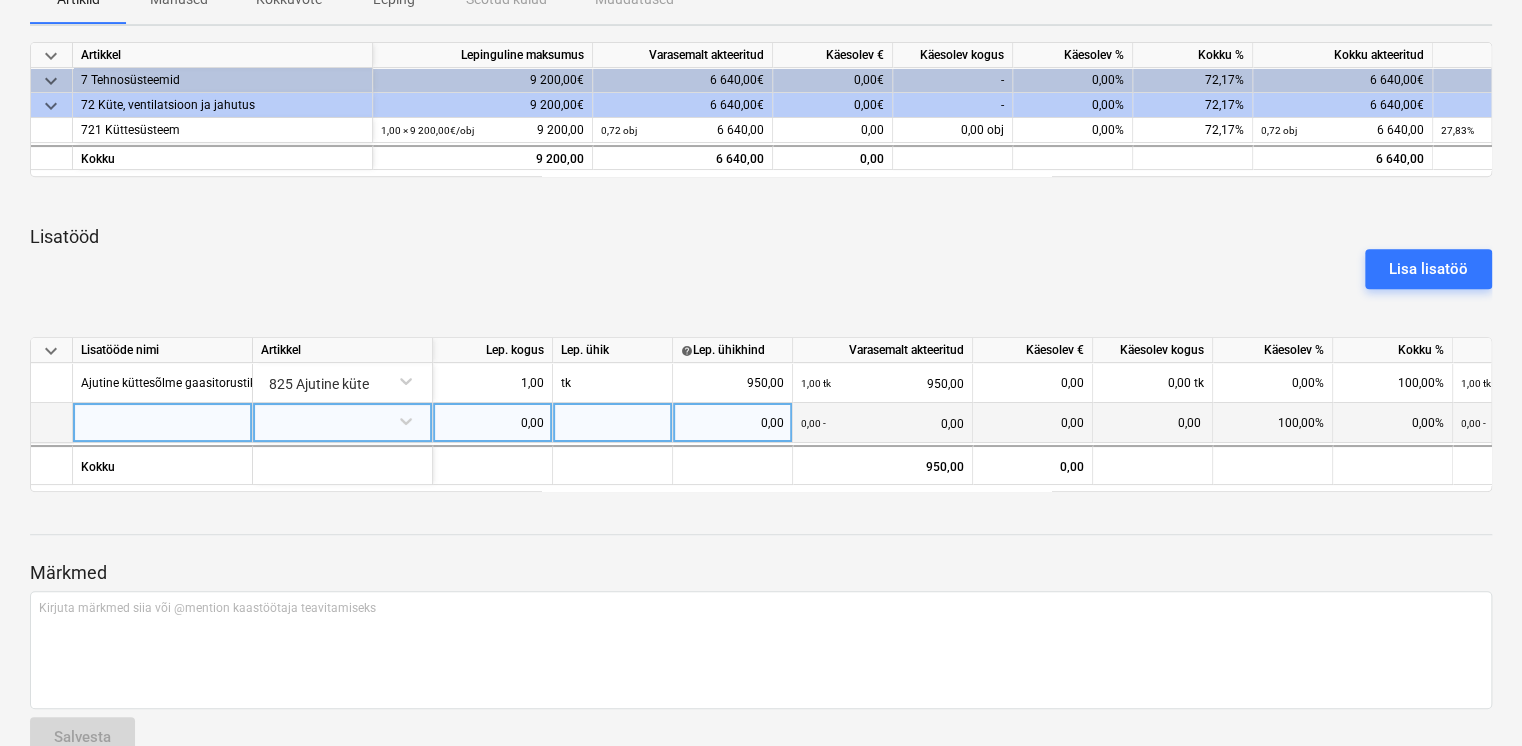 click at bounding box center [163, 423] 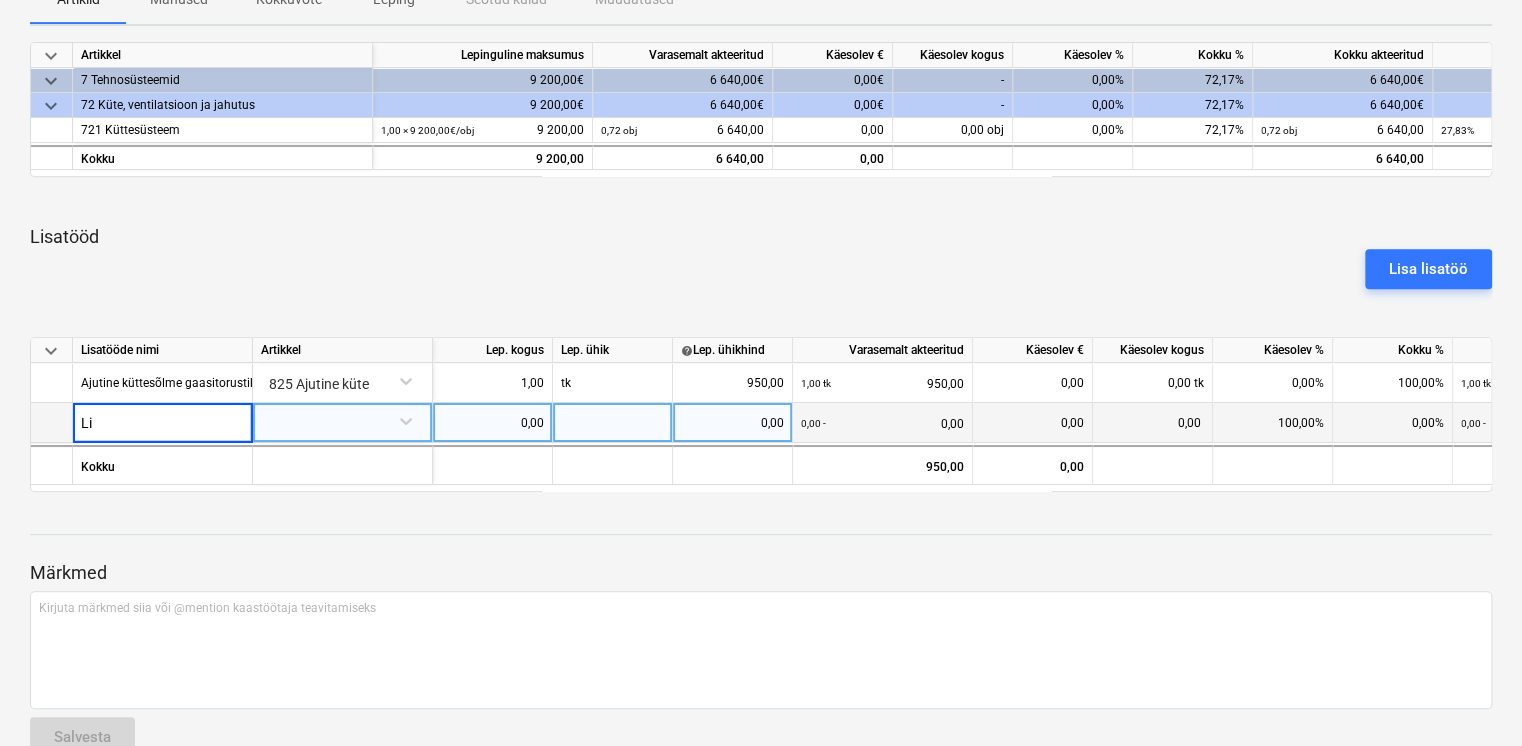 type on "L" 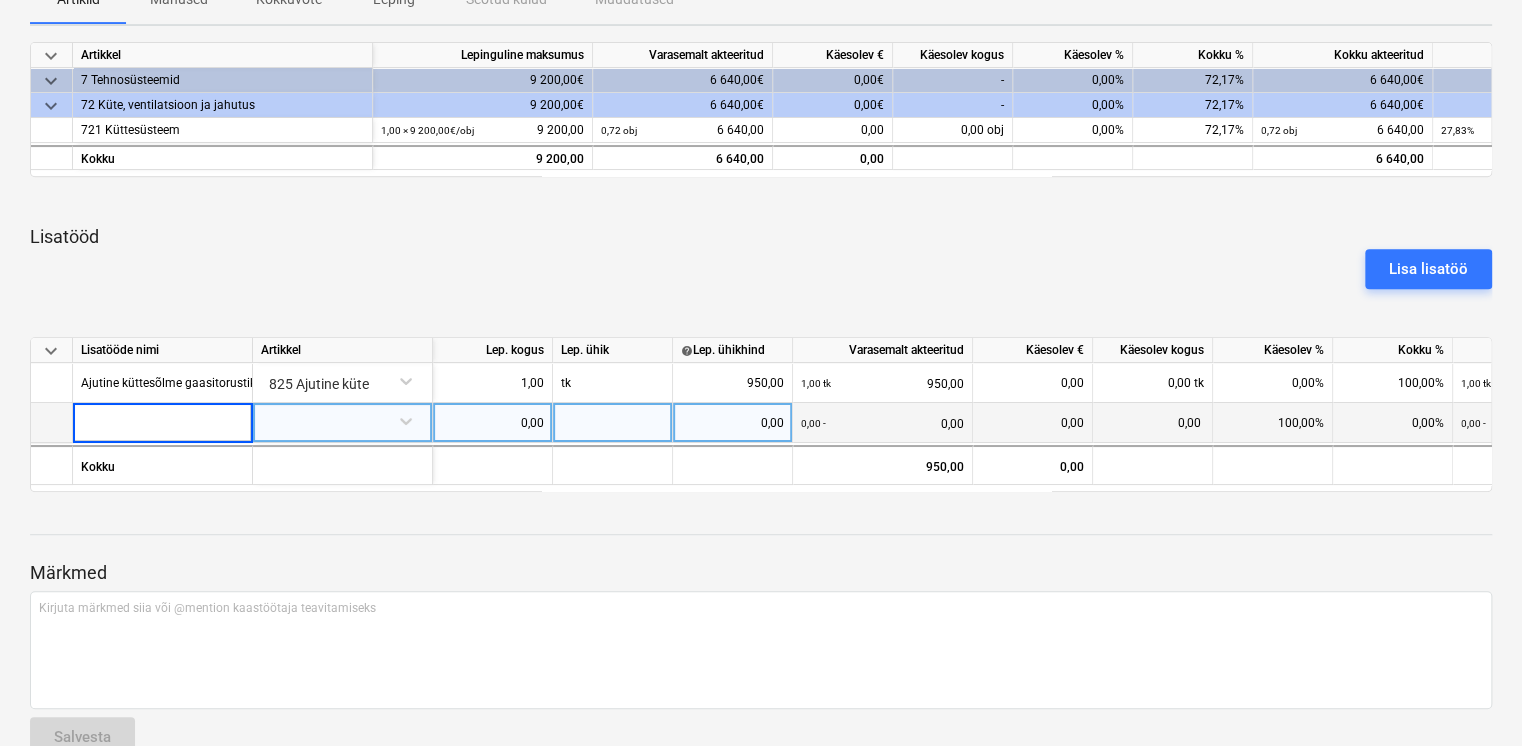 type on "Ü" 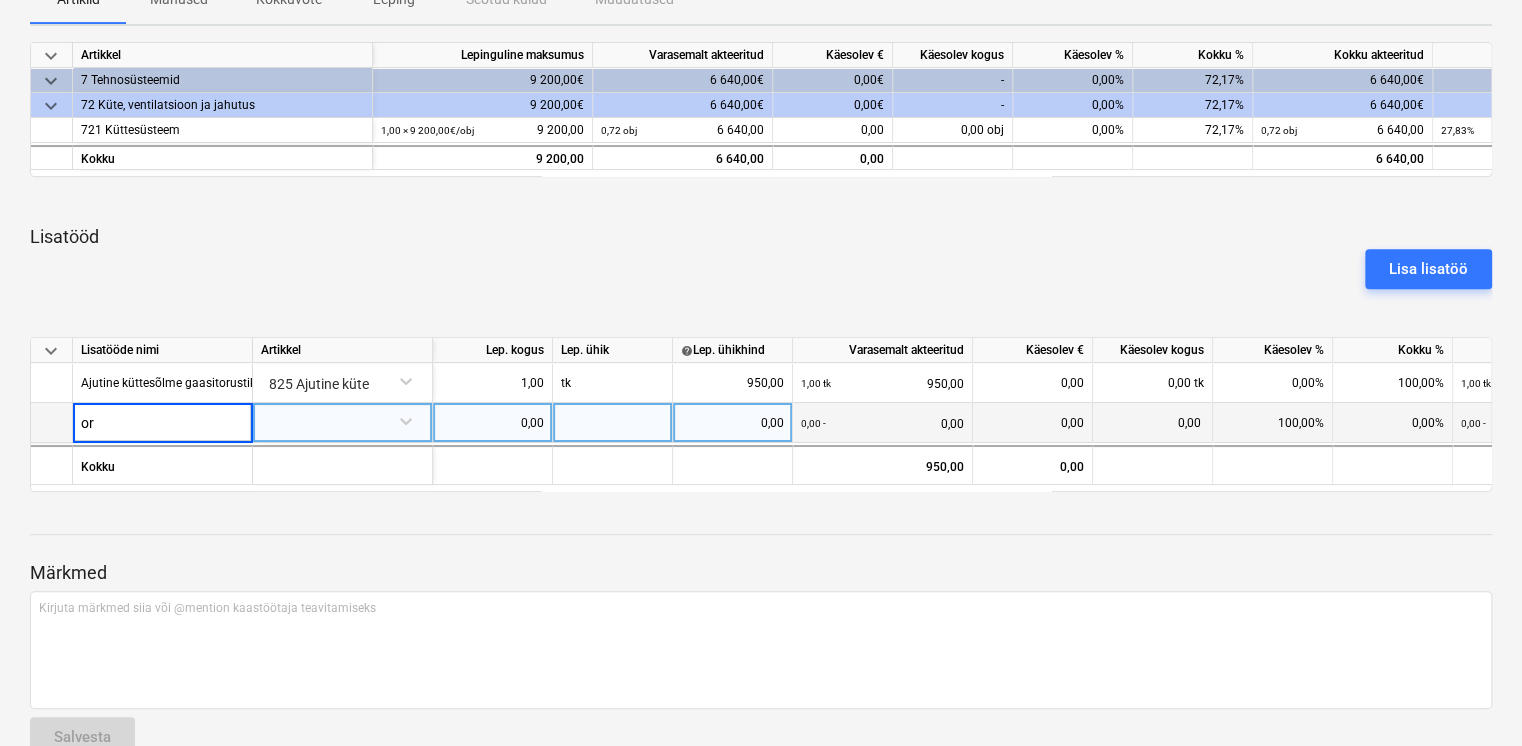 type on "o" 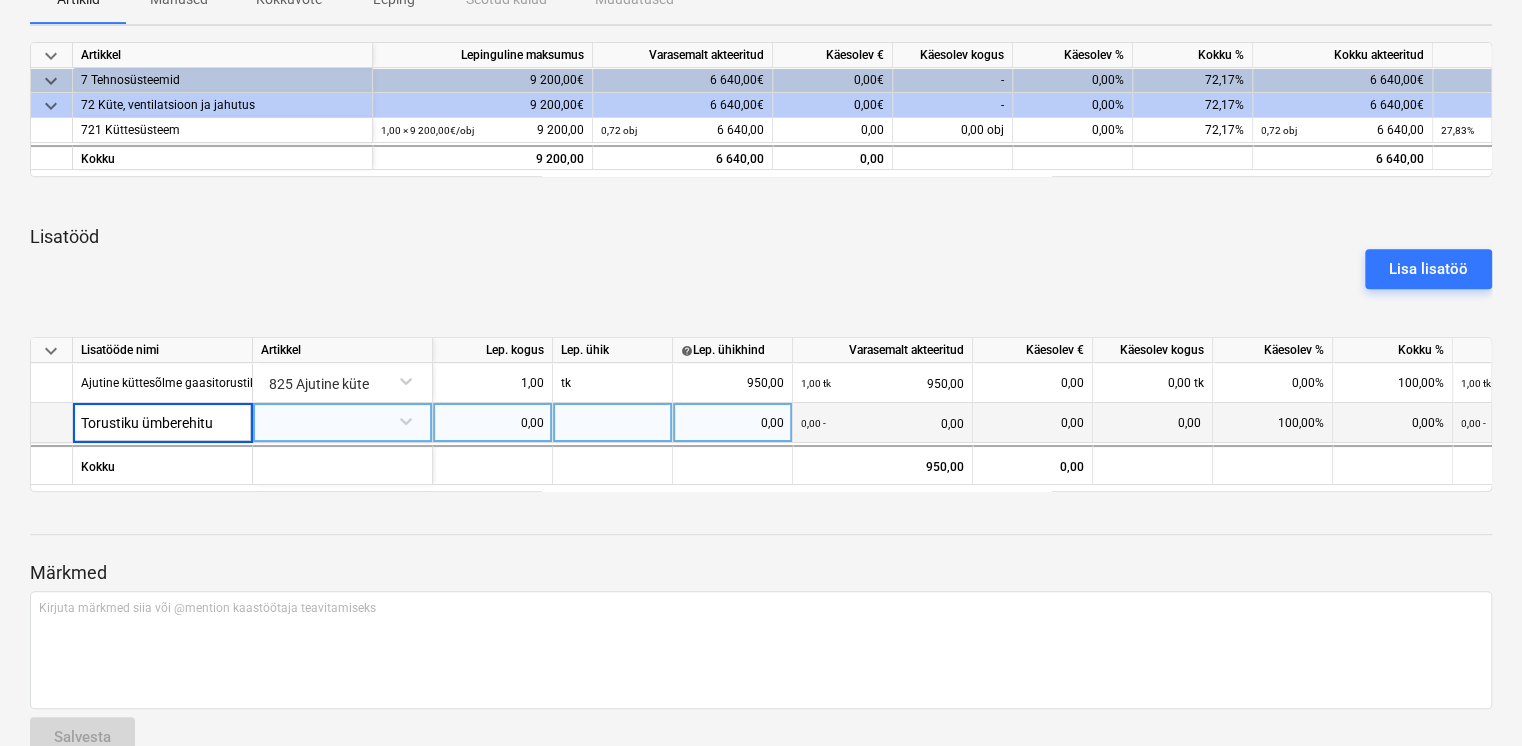 type on "Torustiku ümberehitus" 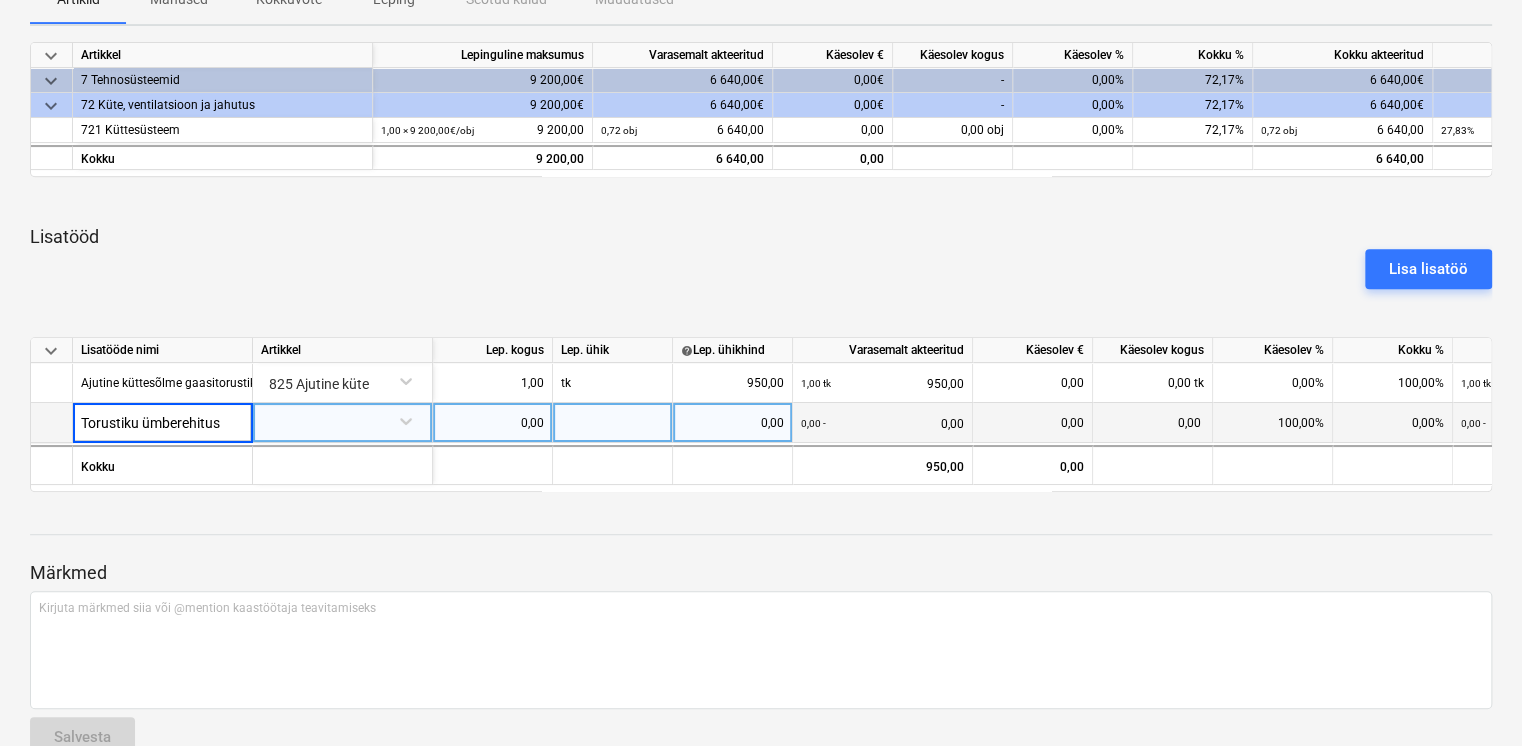 click at bounding box center [342, 420] 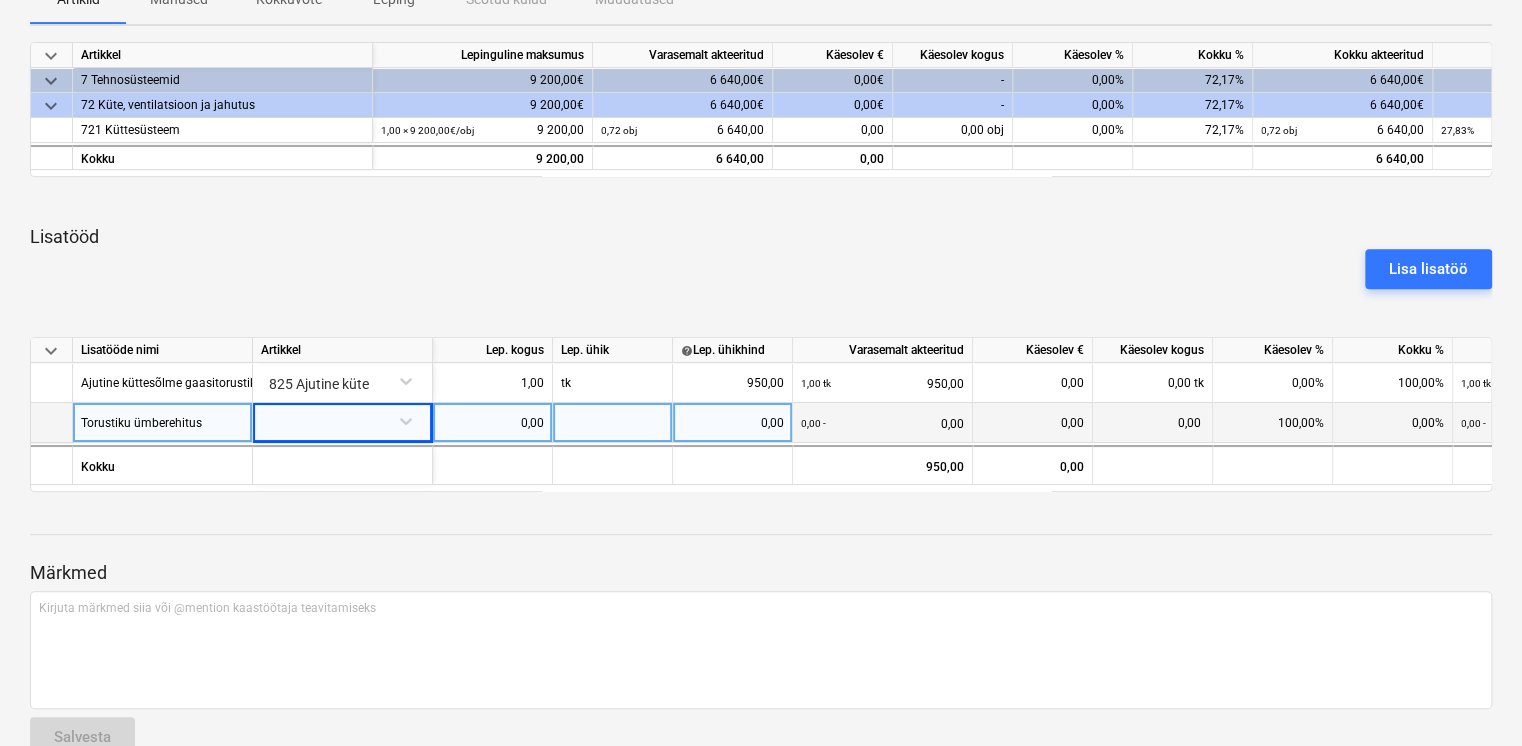 scroll, scrollTop: 363, scrollLeft: 0, axis: vertical 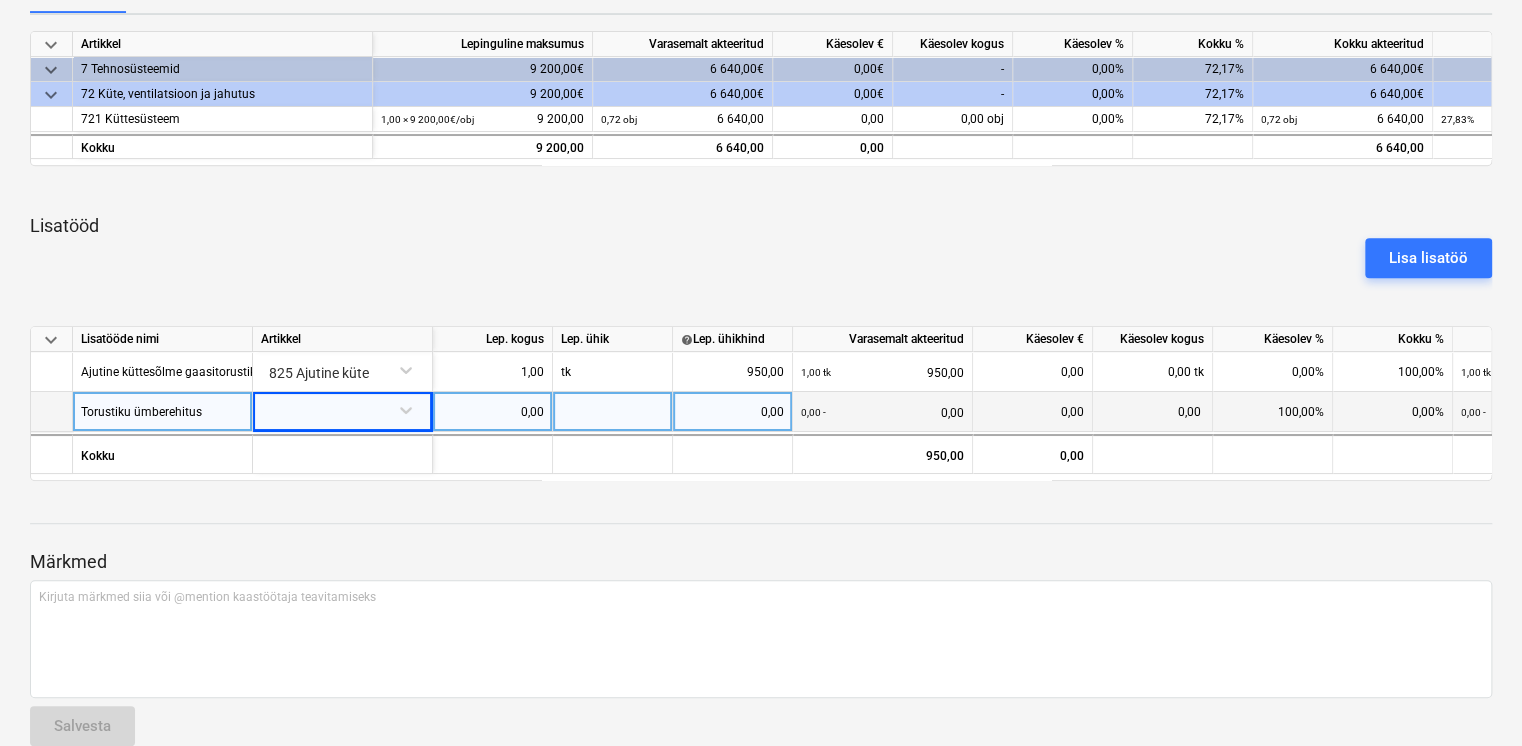 click at bounding box center [342, 409] 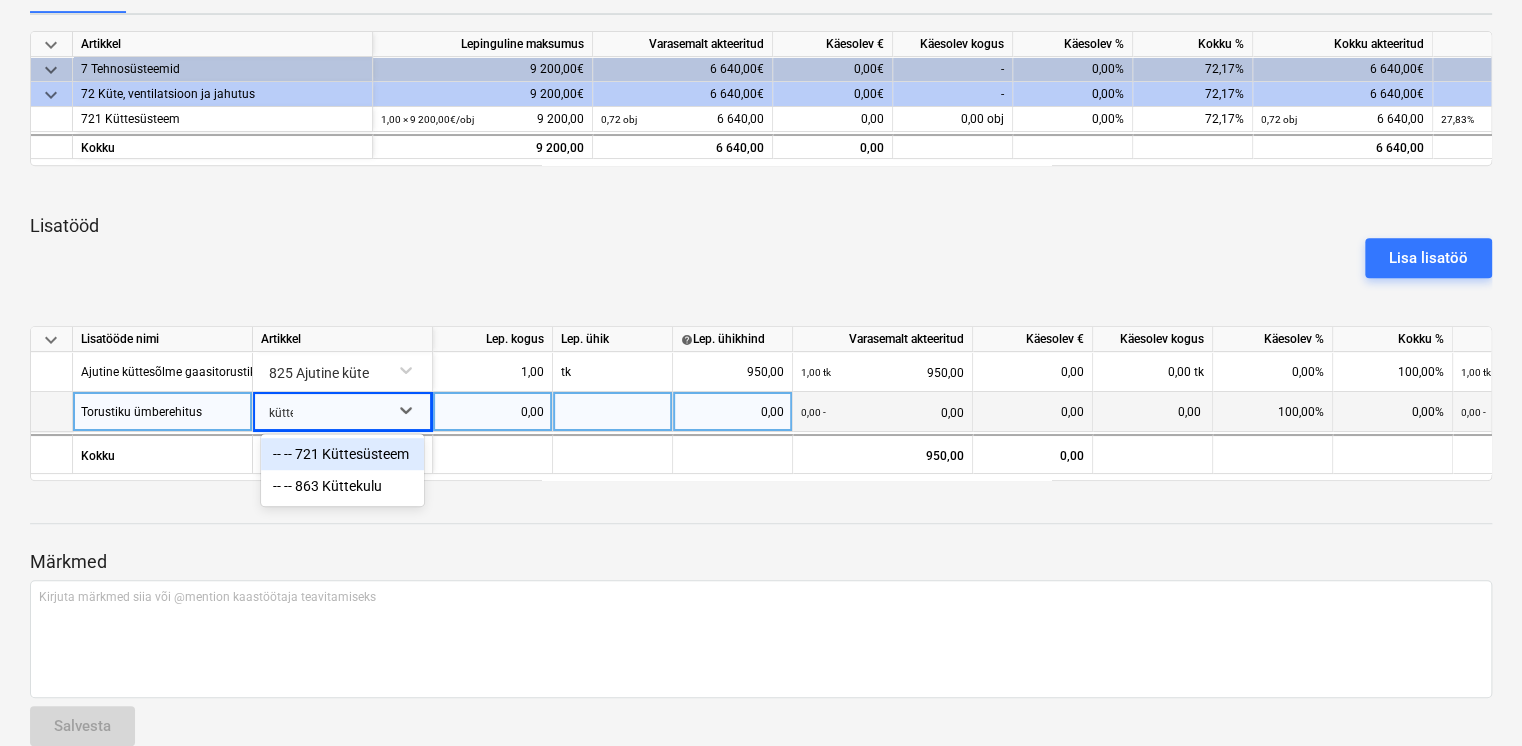 type on "küttes" 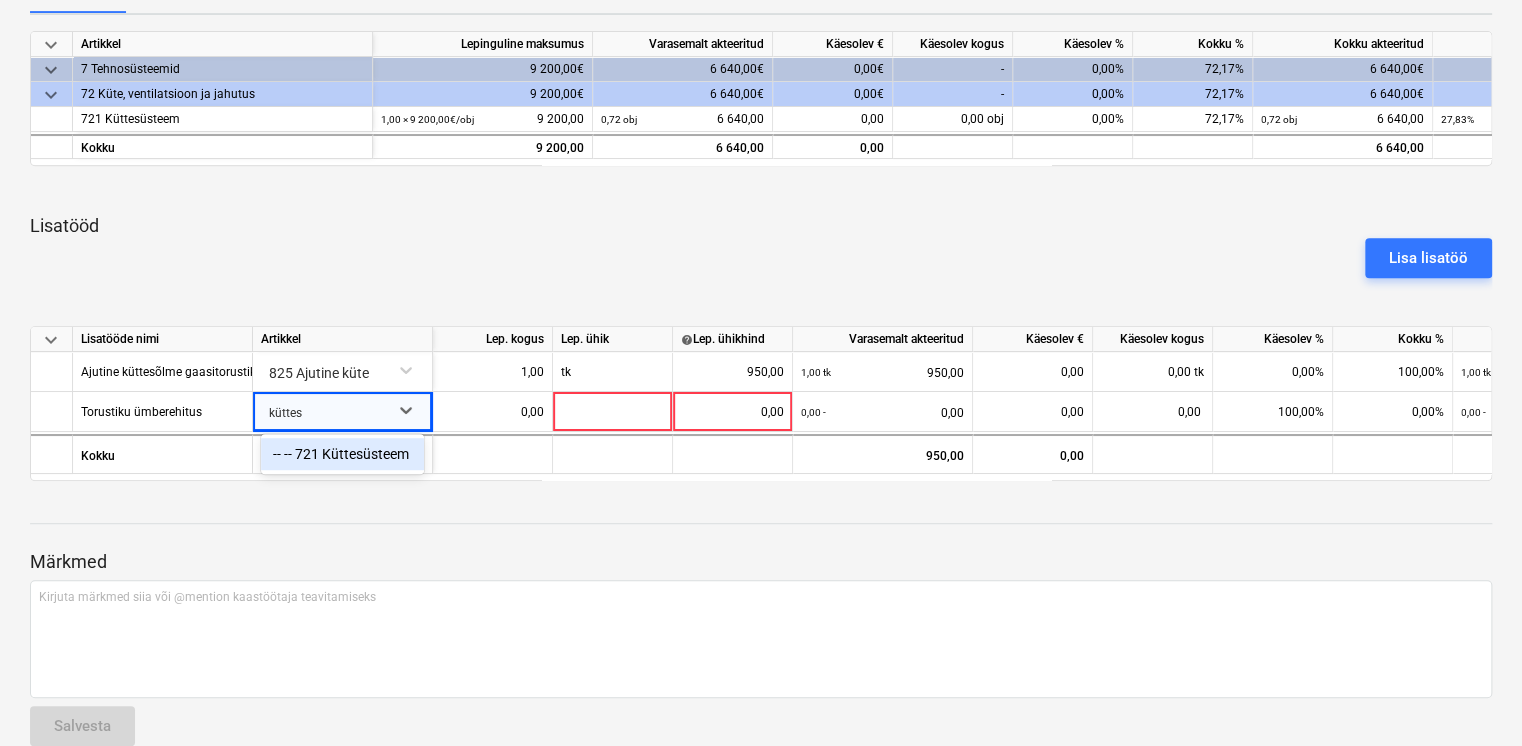 click on "-- --  721 Küttesüsteem" at bounding box center (342, 454) 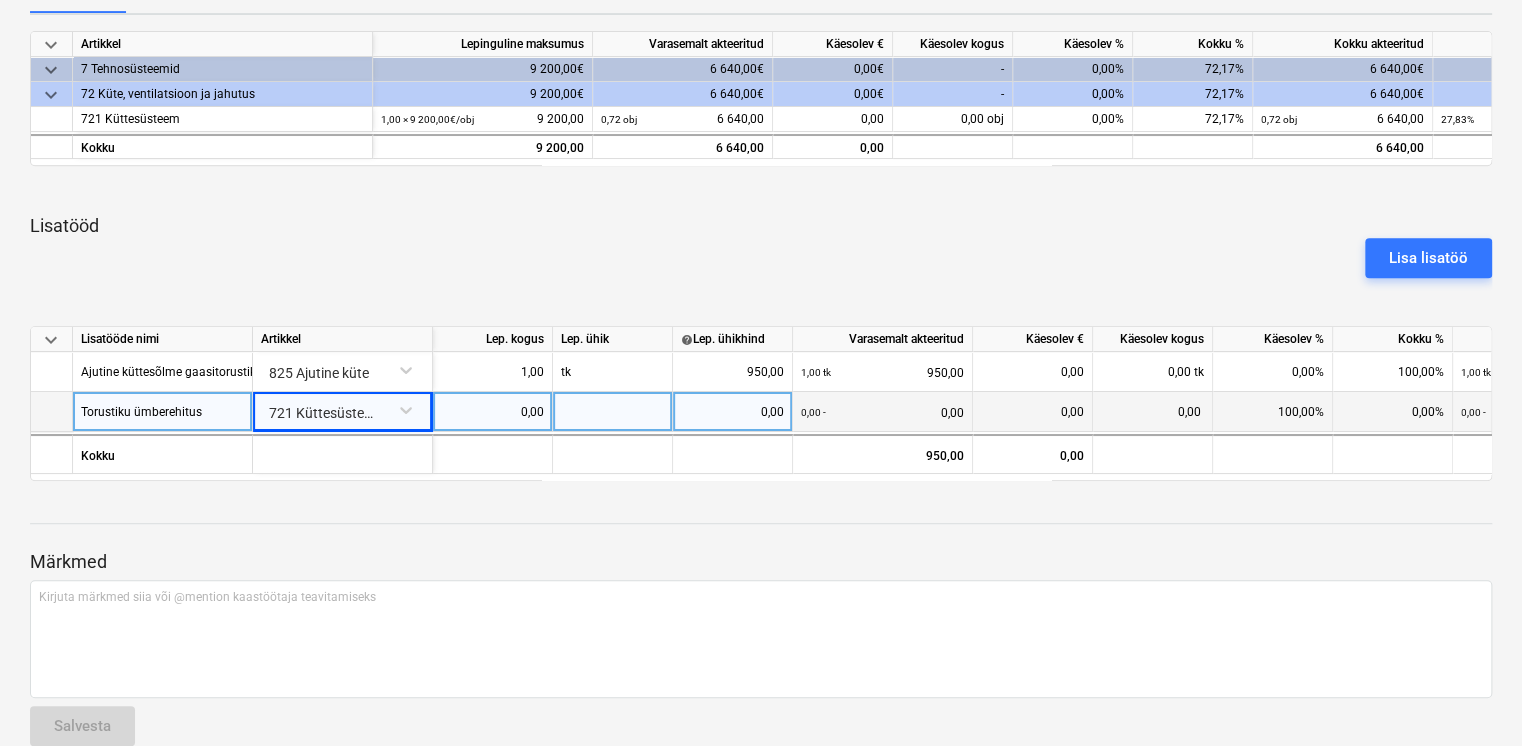 click on "0,00" at bounding box center (492, 412) 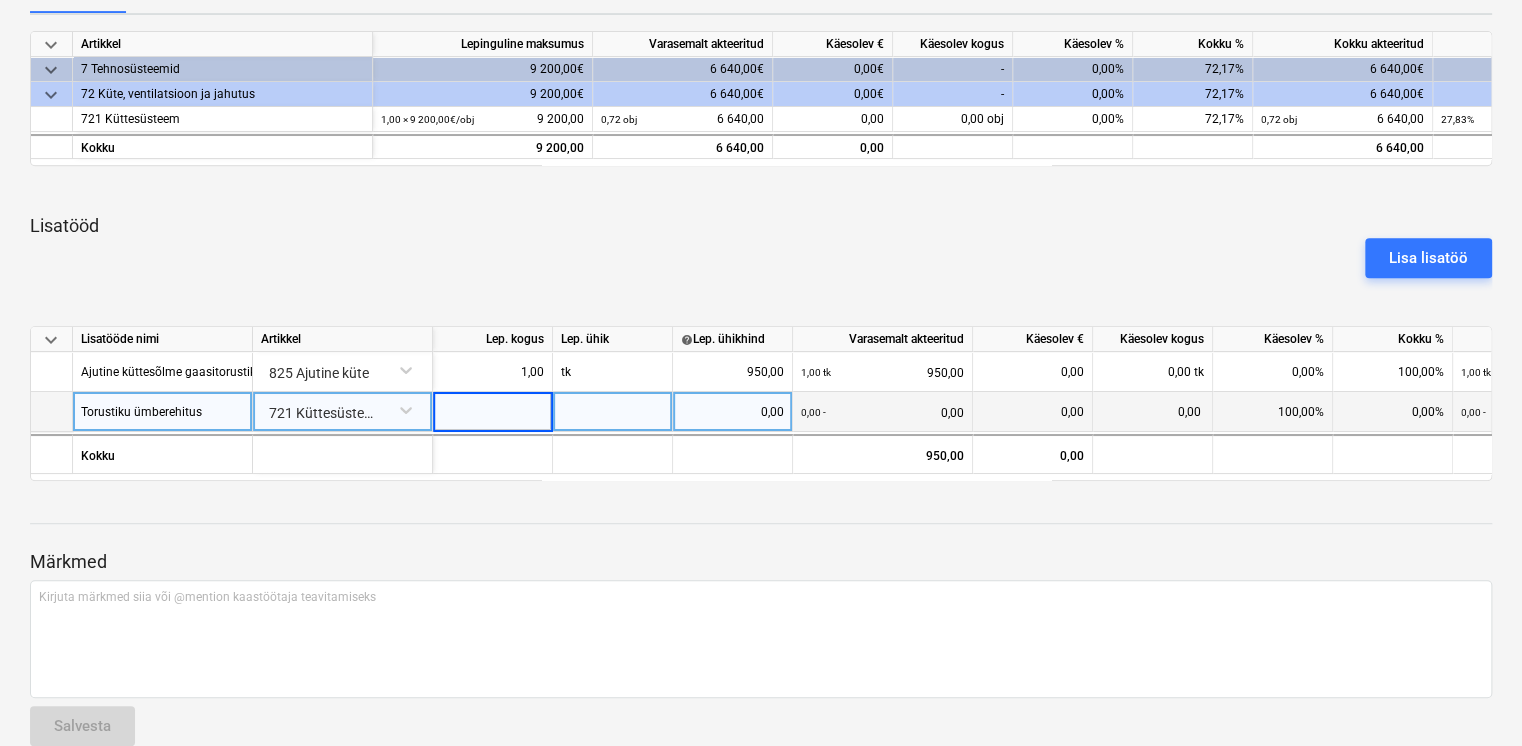 type on "1" 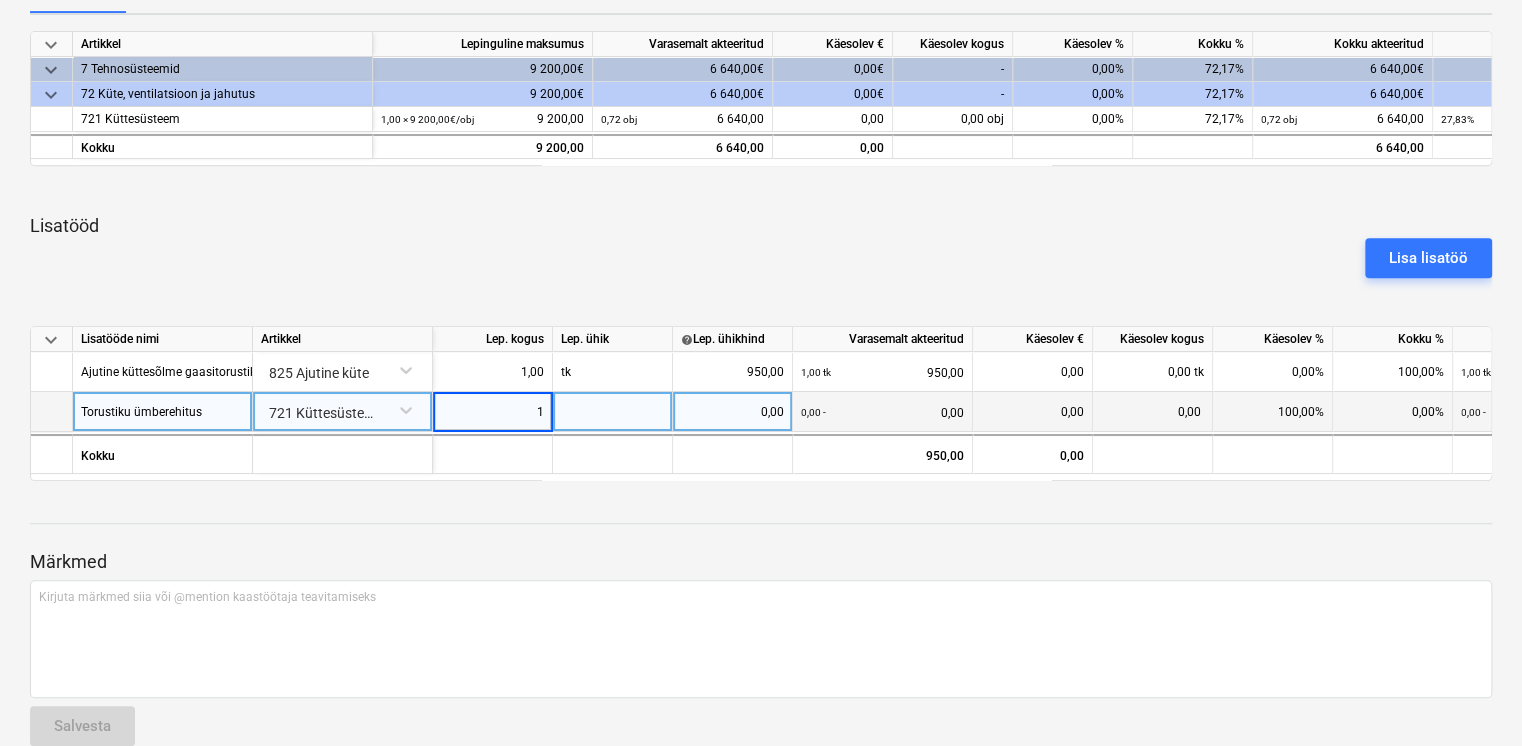 click at bounding box center (613, 412) 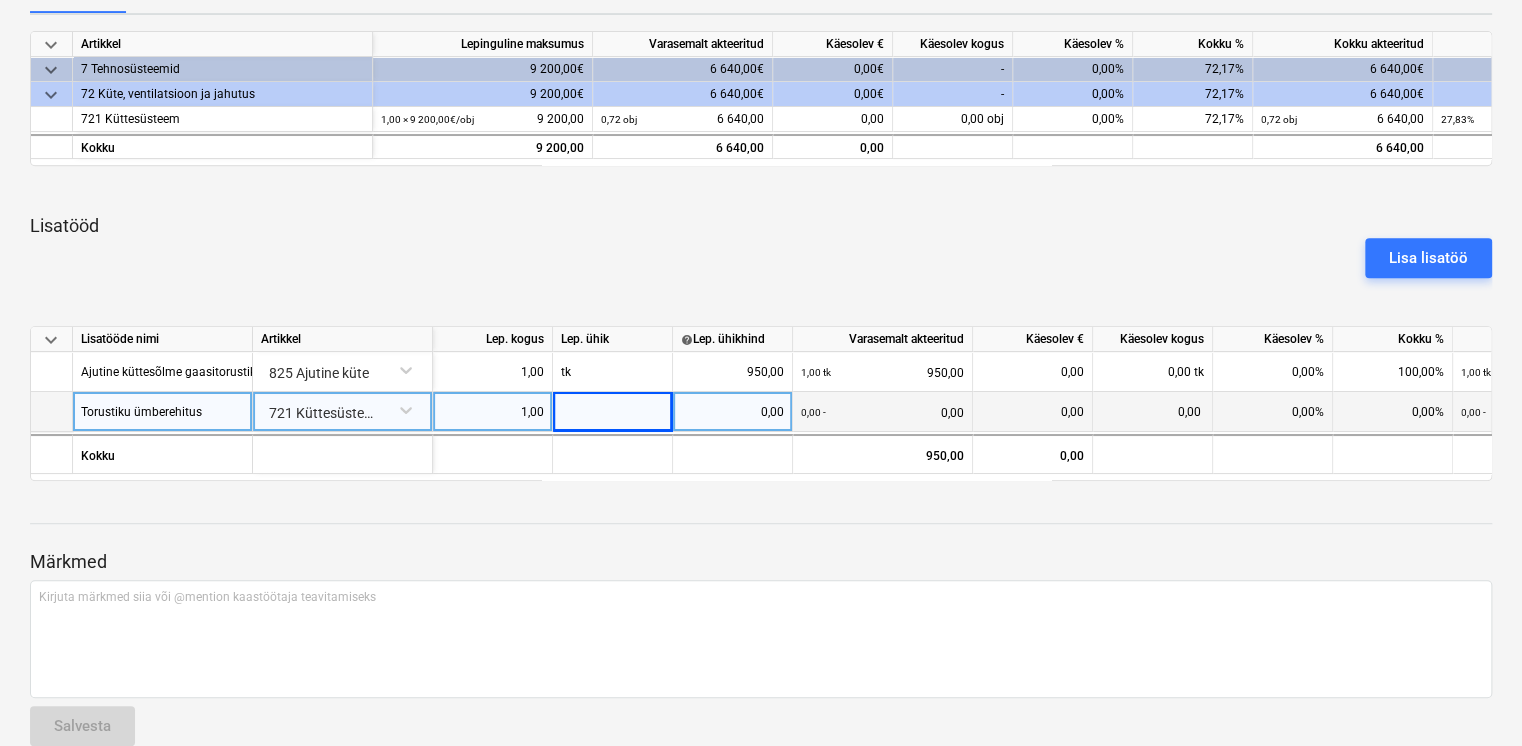 click at bounding box center (613, 412) 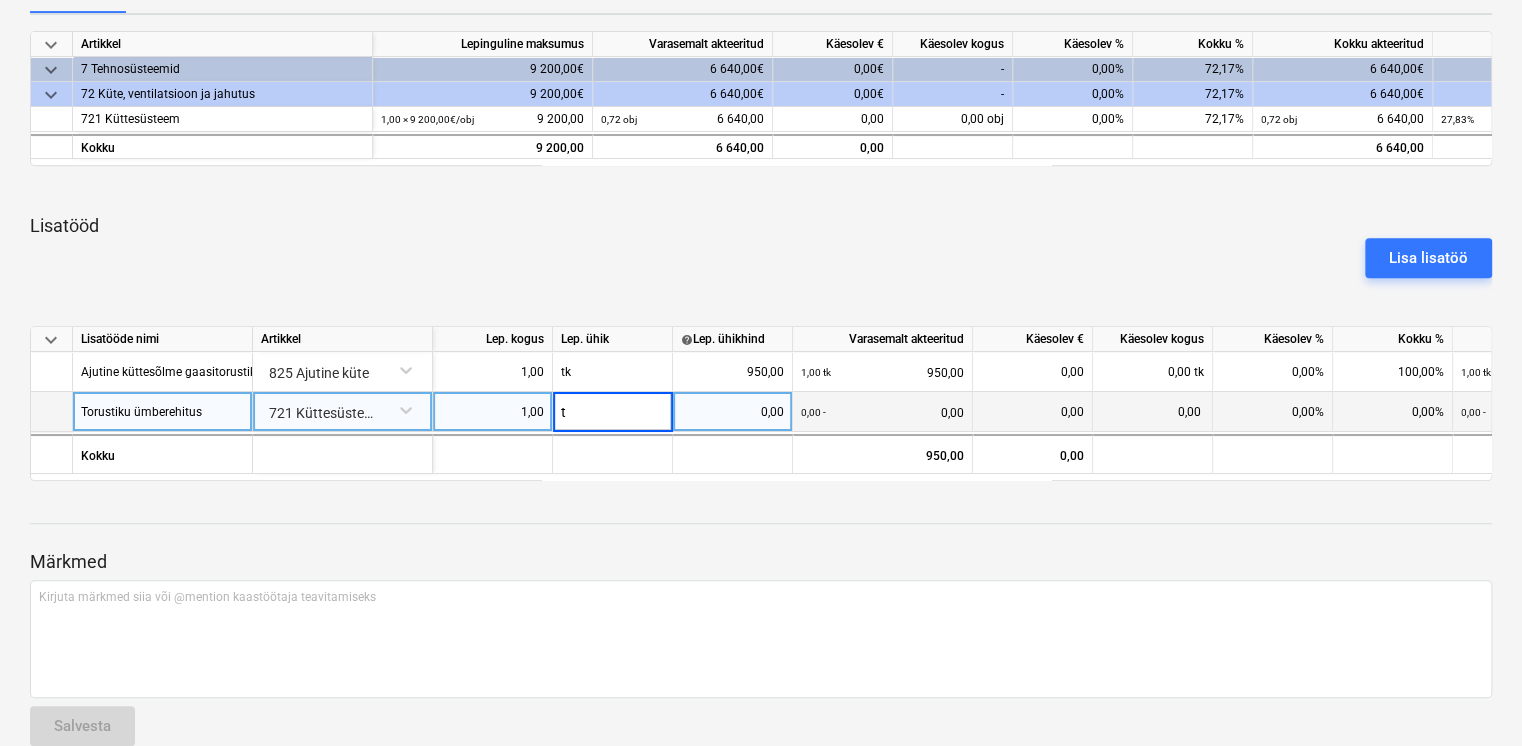type on "tk" 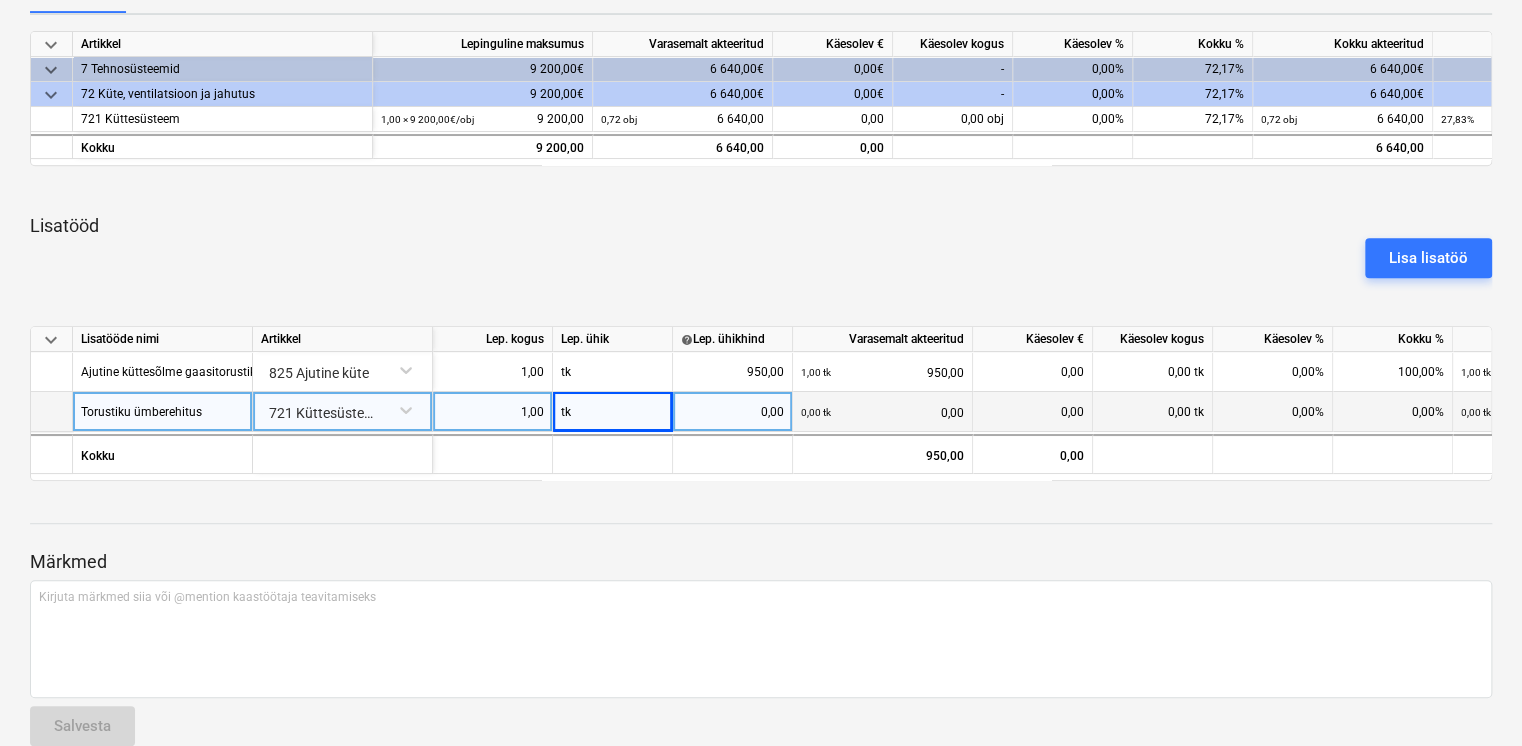 click on "0,00" at bounding box center [732, 412] 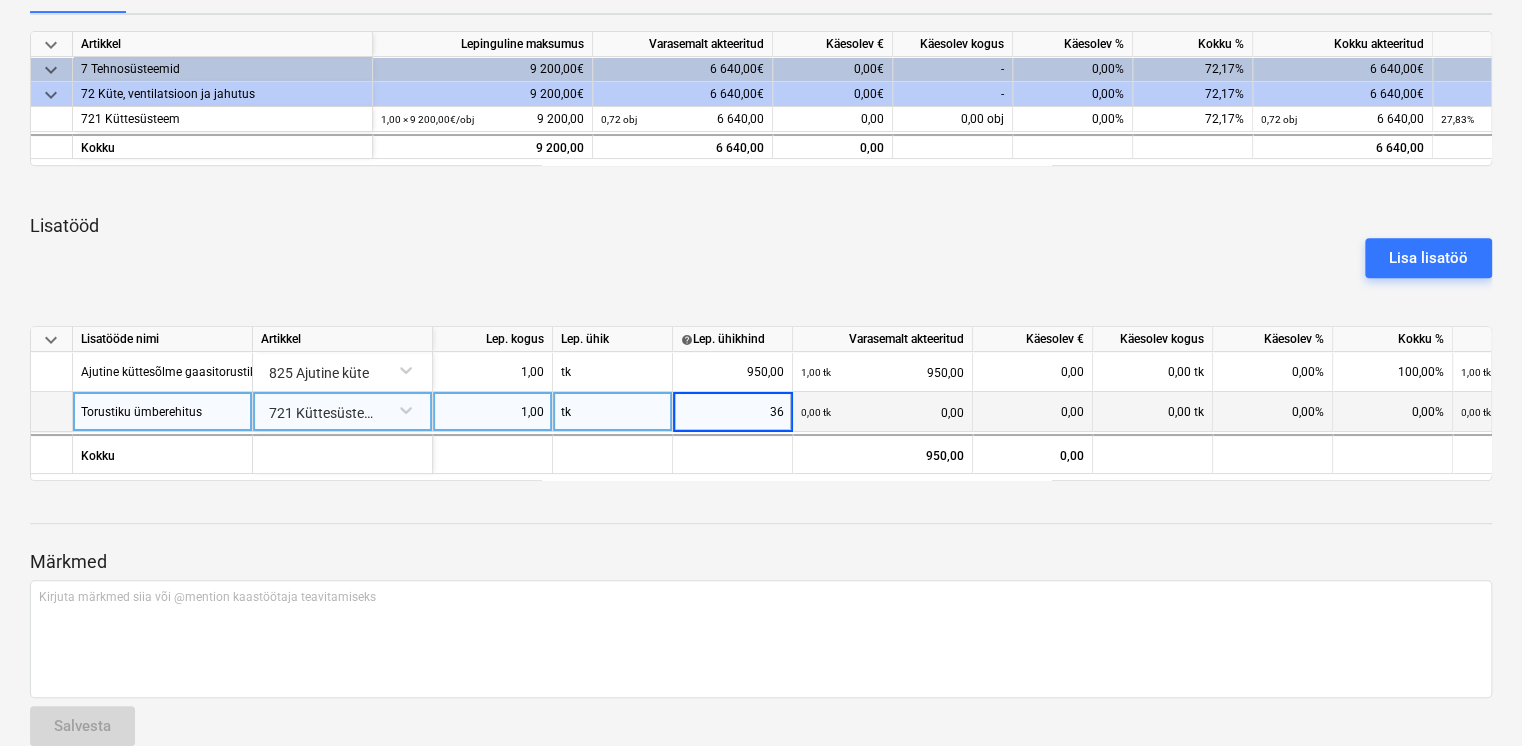 type on "368" 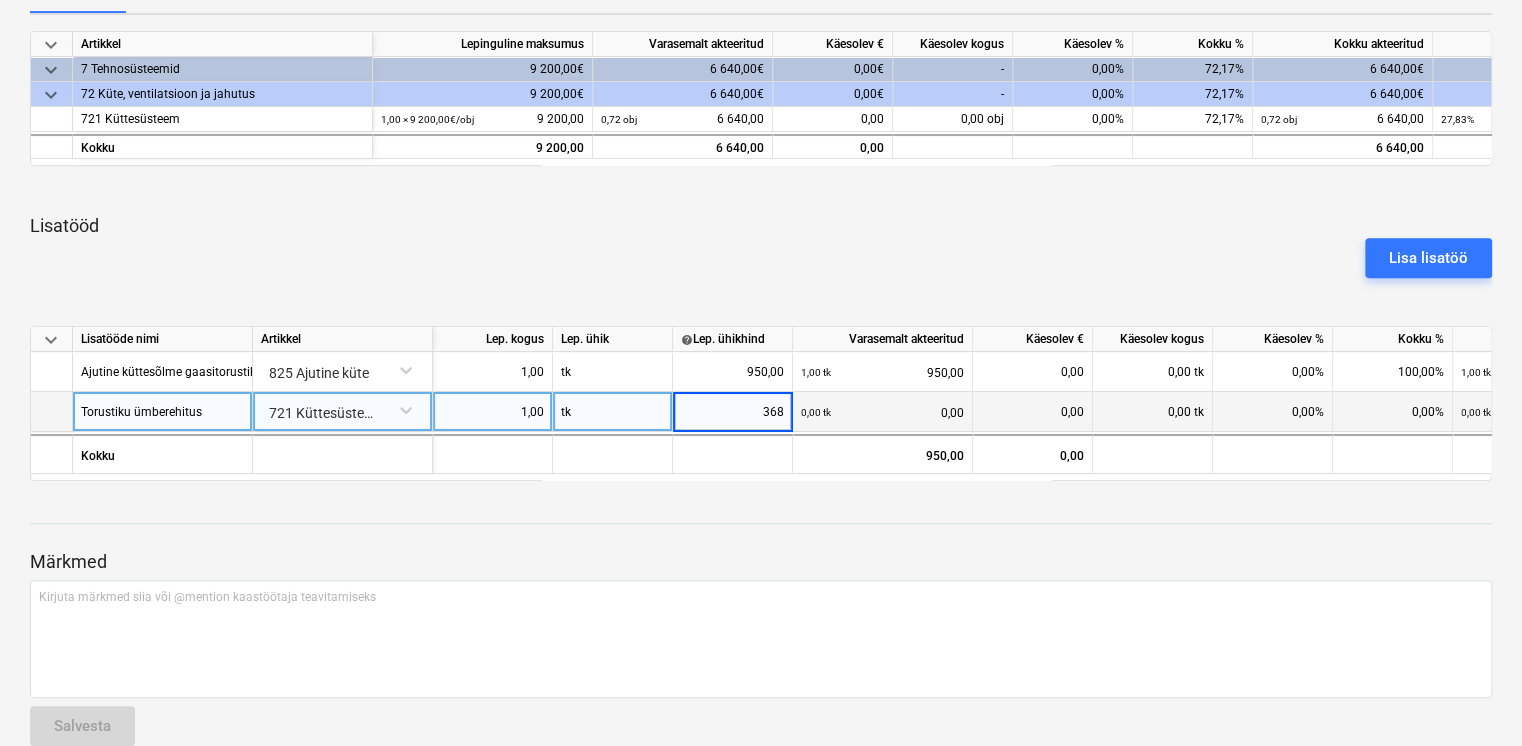 click on "Märkmed Kirjuta märkmed siia või @mention kaastöötaja teavitamiseks ﻿ Salvesta" at bounding box center (761, 629) 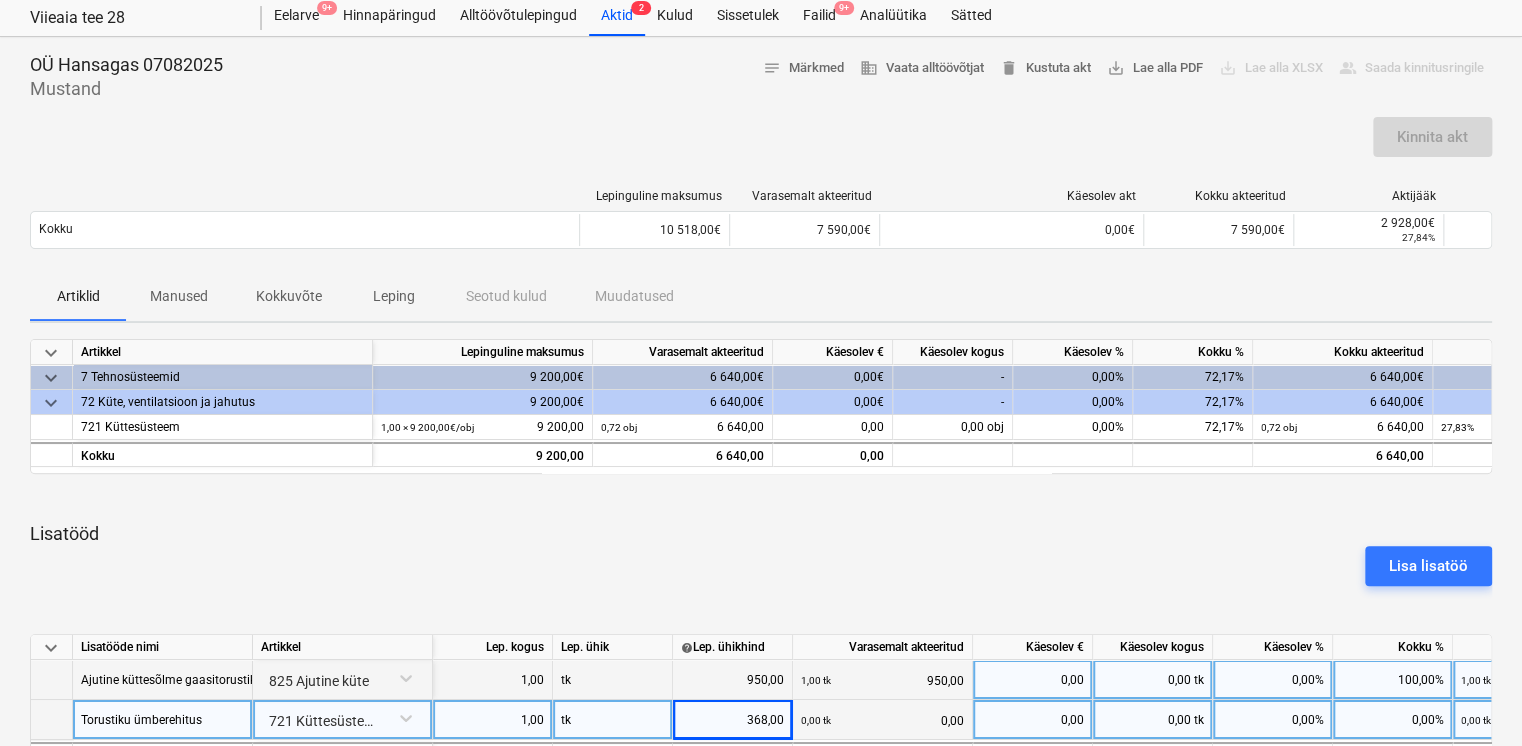 scroll, scrollTop: 233, scrollLeft: 0, axis: vertical 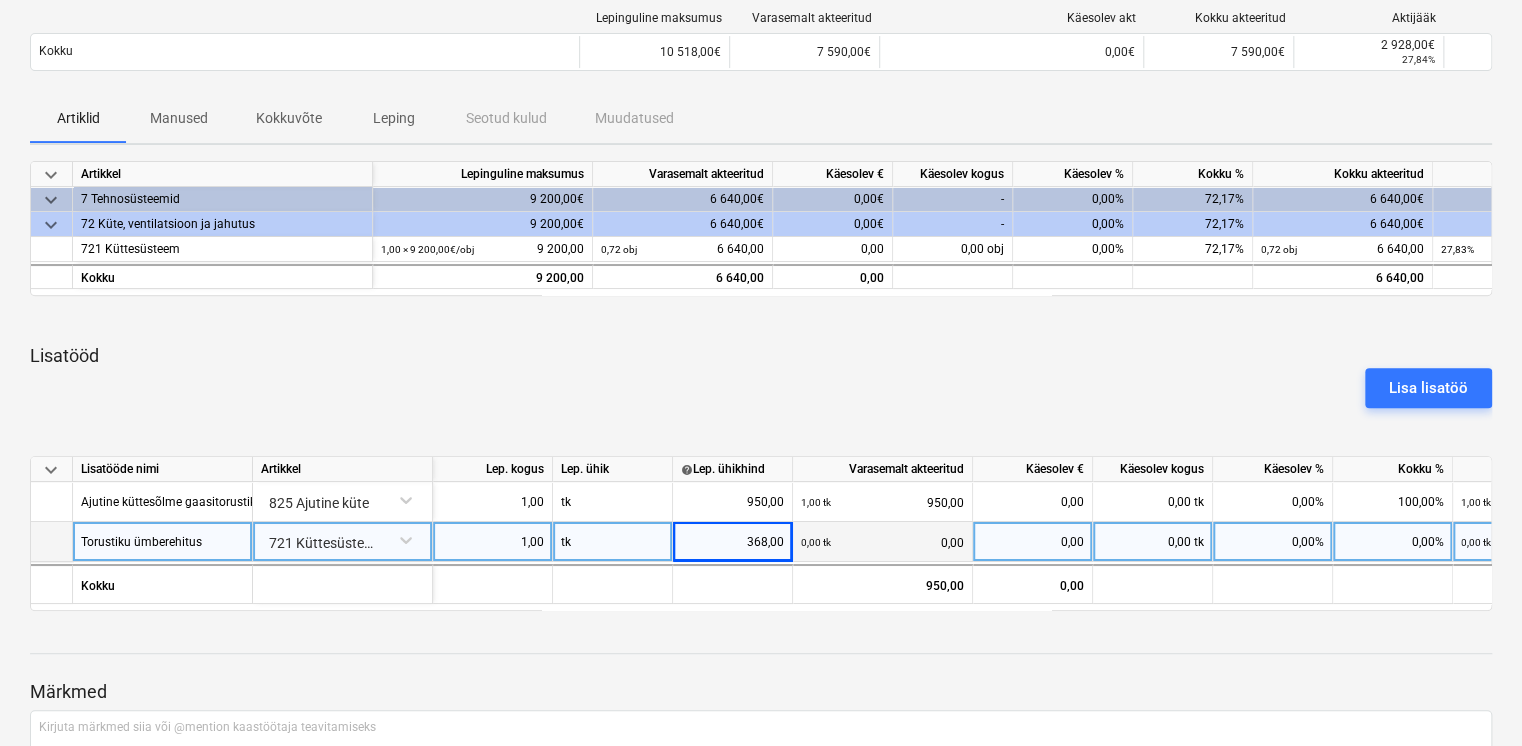 click on "0,00%" at bounding box center [1393, 542] 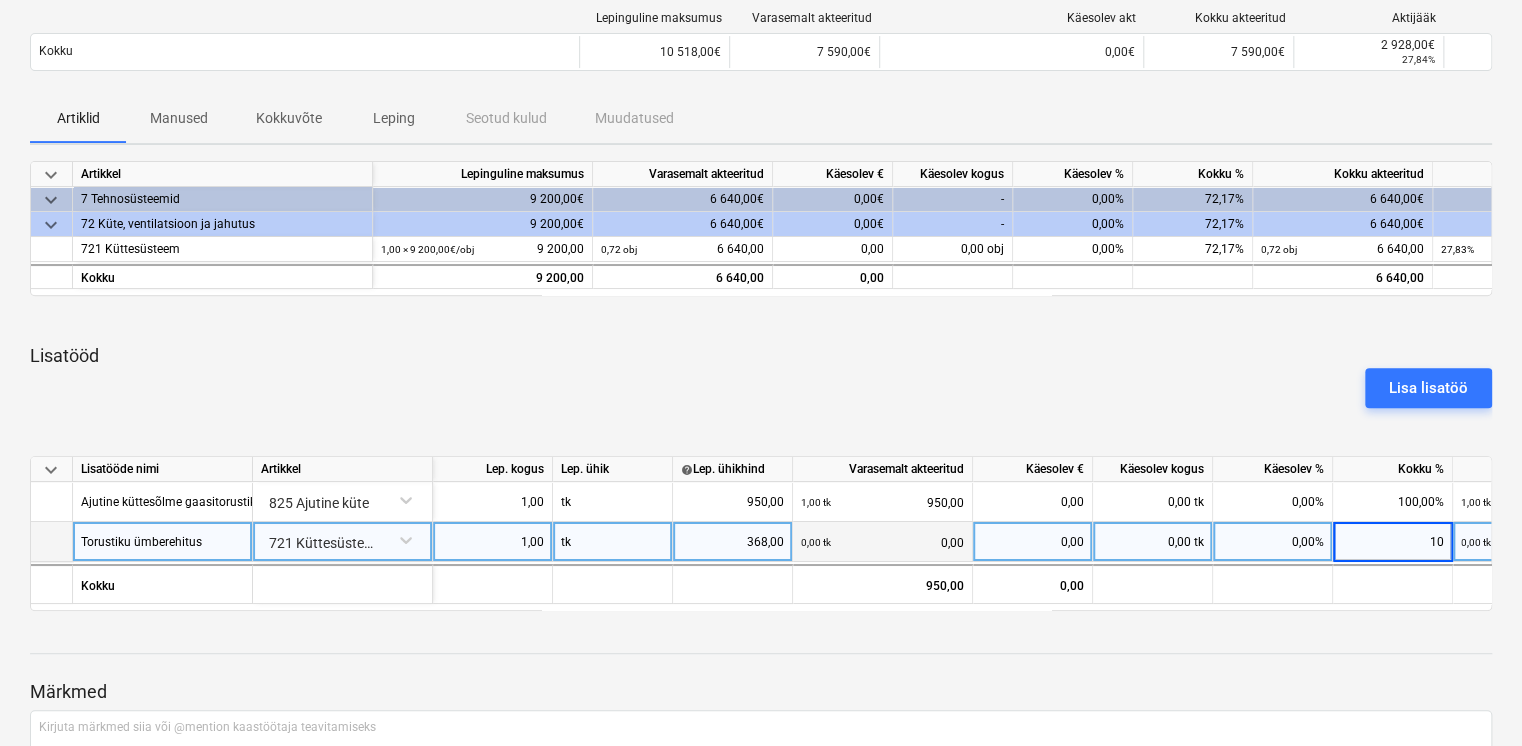 type on "100" 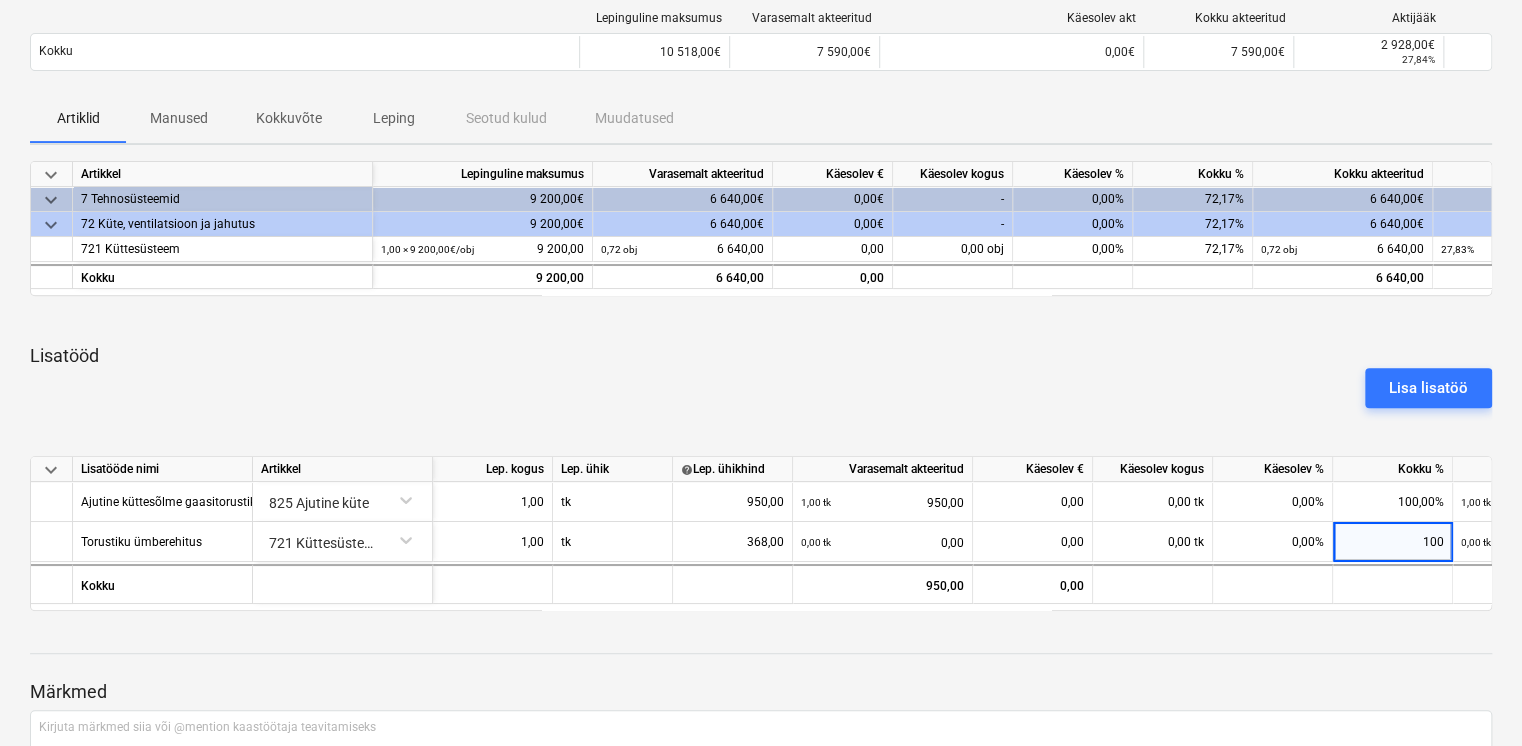 click on "Lisatööd" at bounding box center [761, 356] 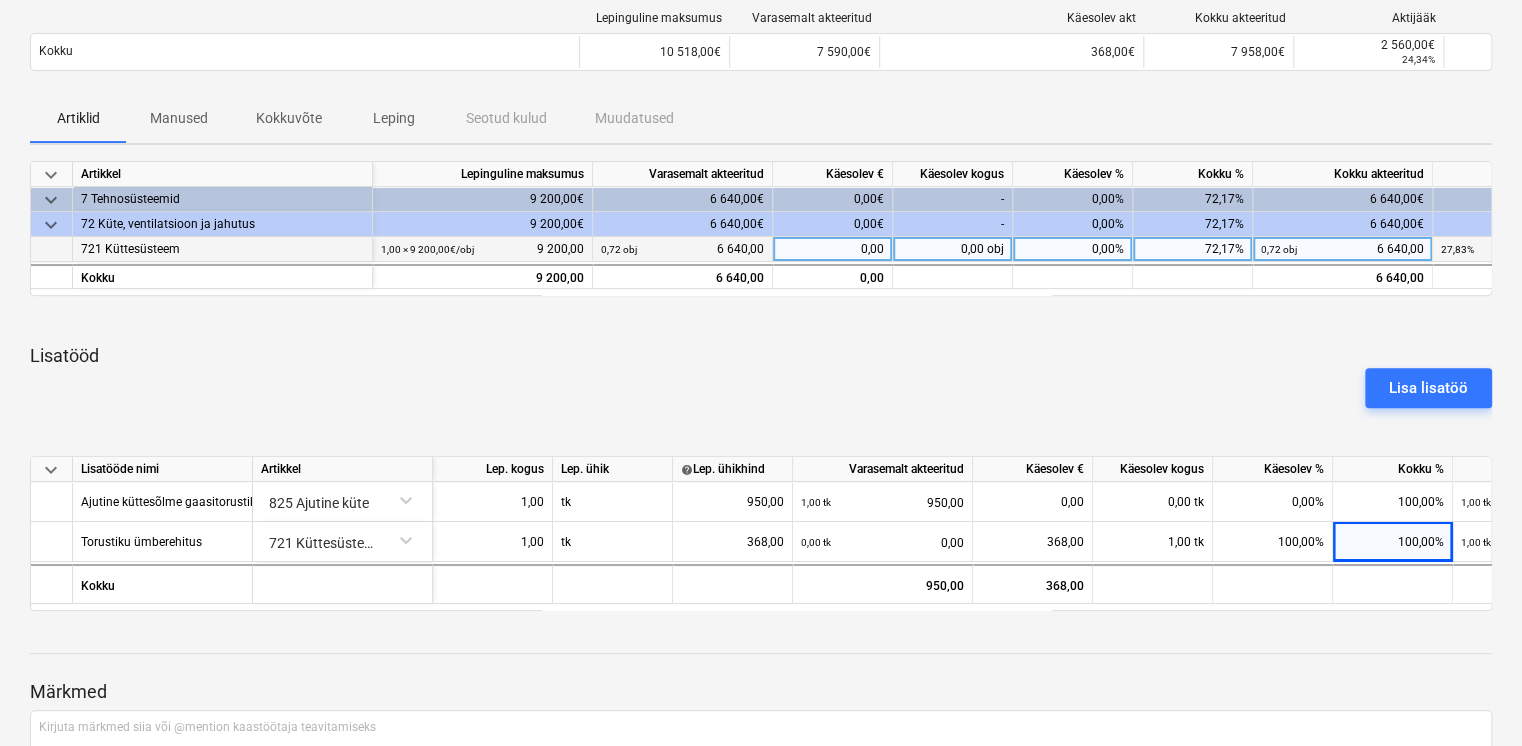 click on "72,17%" at bounding box center (1193, 249) 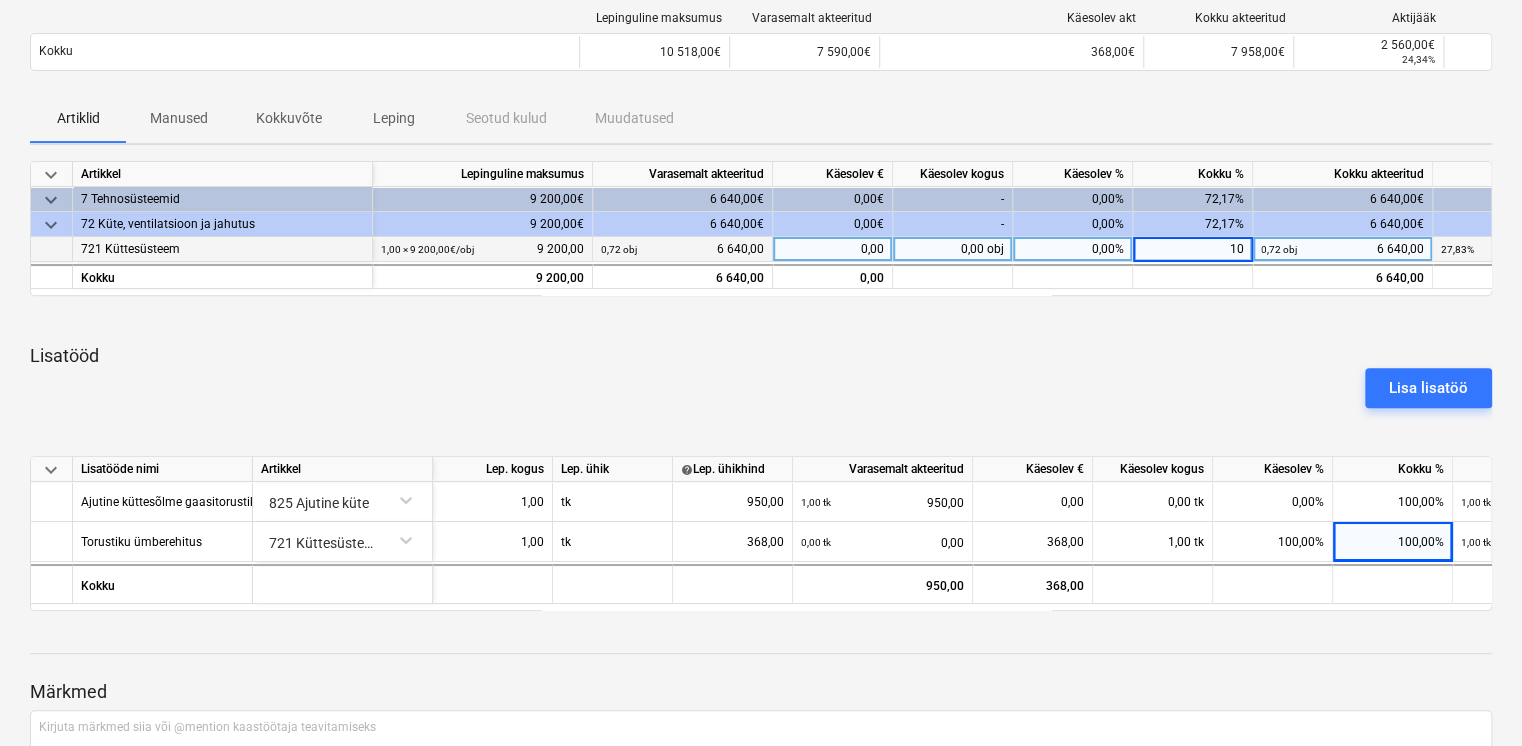 type on "100" 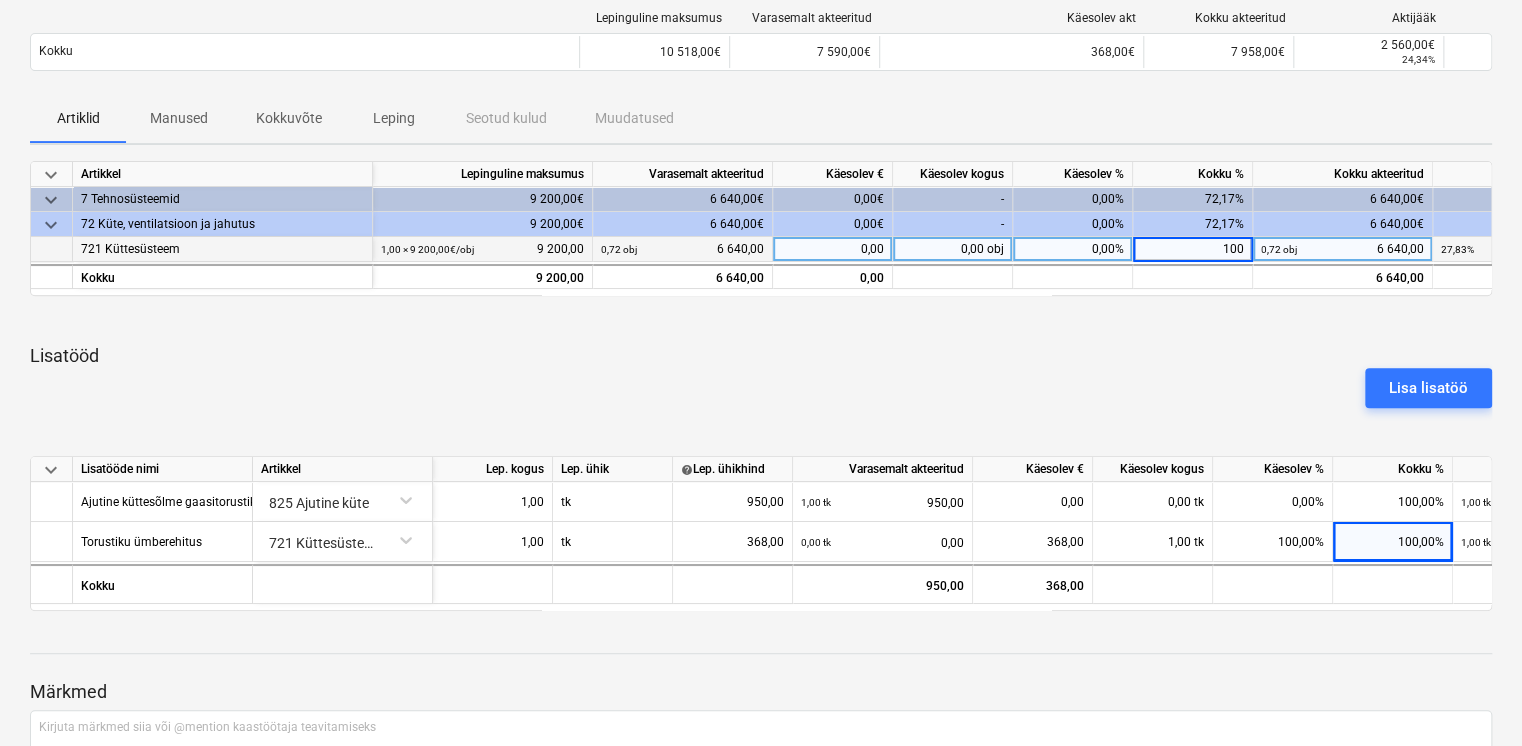 click on "Lisa lisatöö" at bounding box center [761, 388] 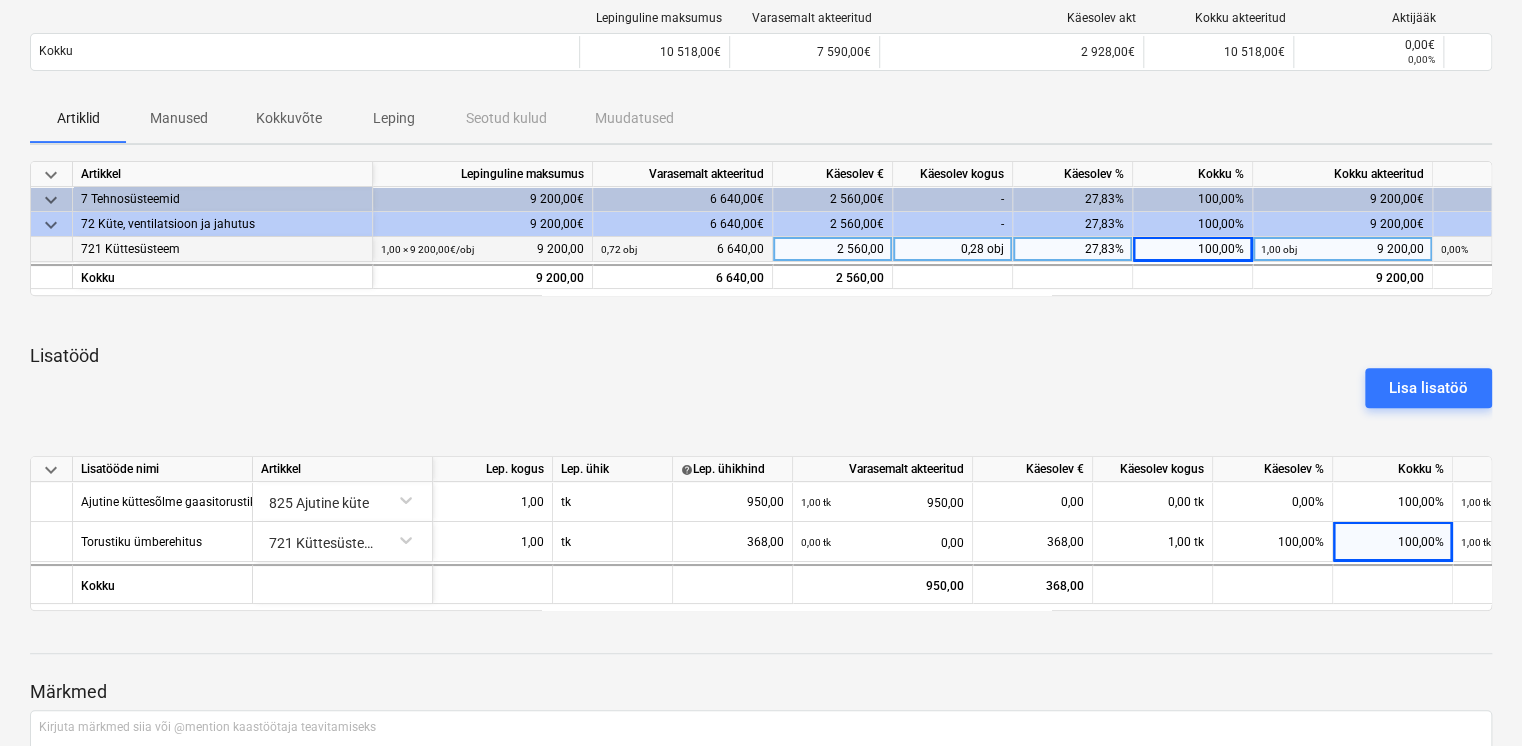 click on "Lisa lisatöö" at bounding box center (761, 388) 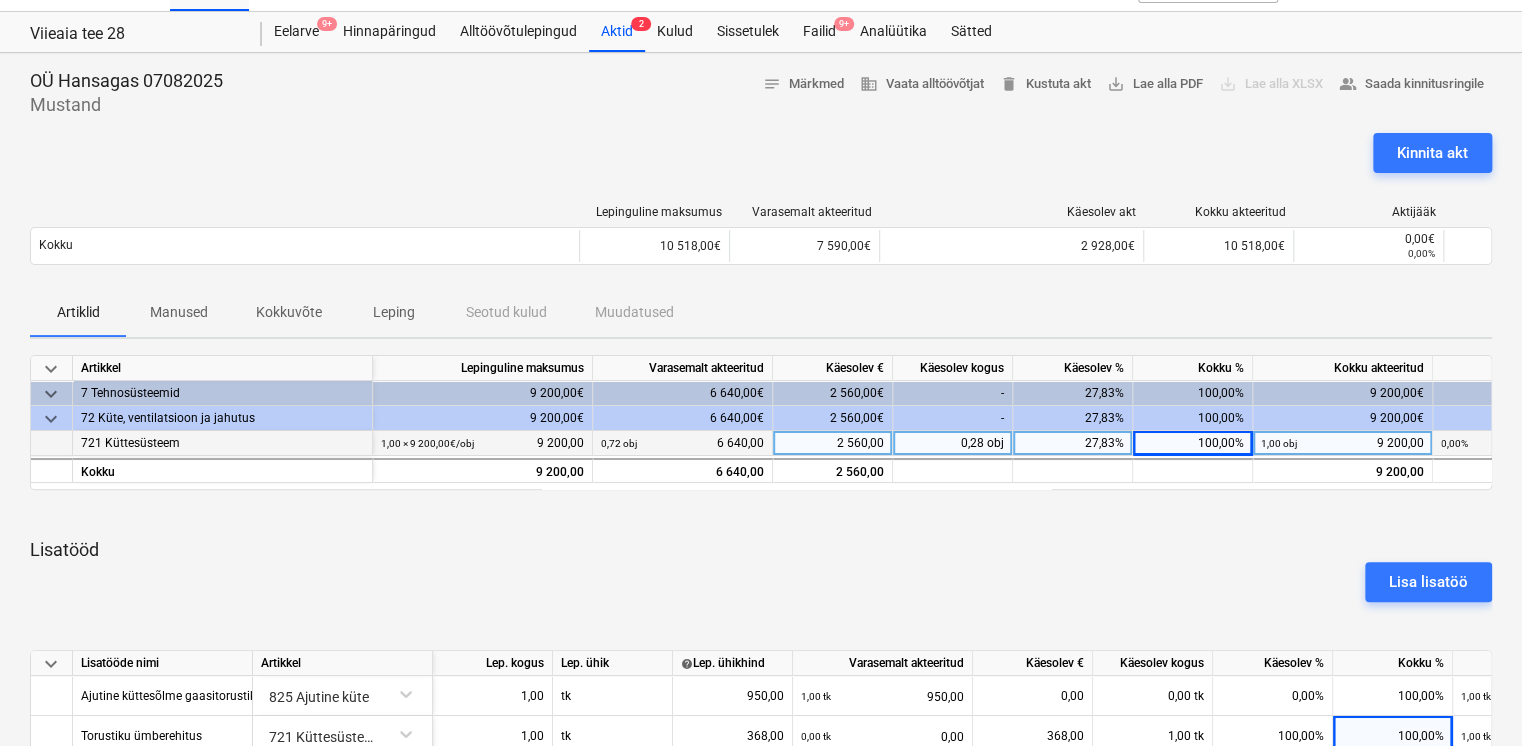 scroll, scrollTop: 0, scrollLeft: 0, axis: both 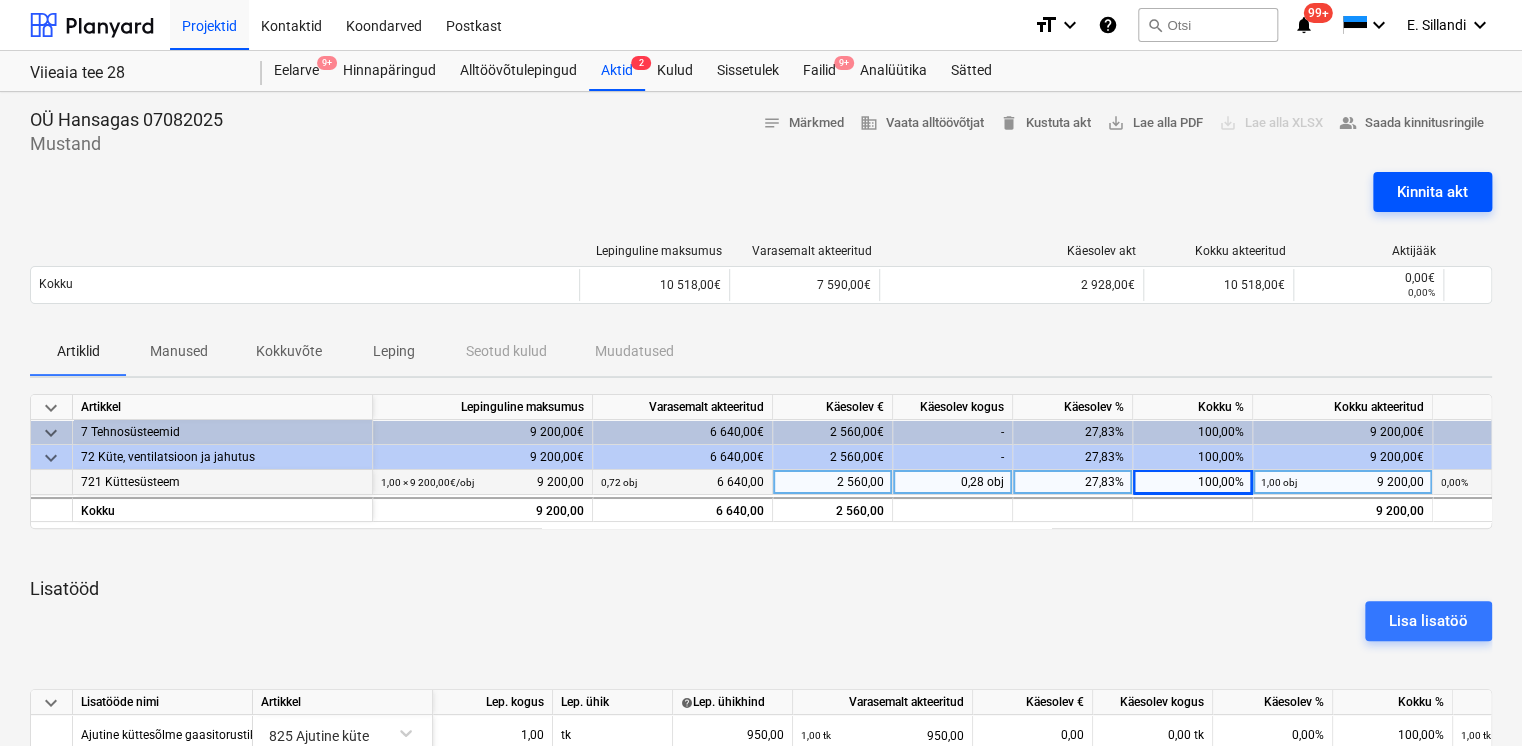 click on "Kinnita akt" at bounding box center [1432, 192] 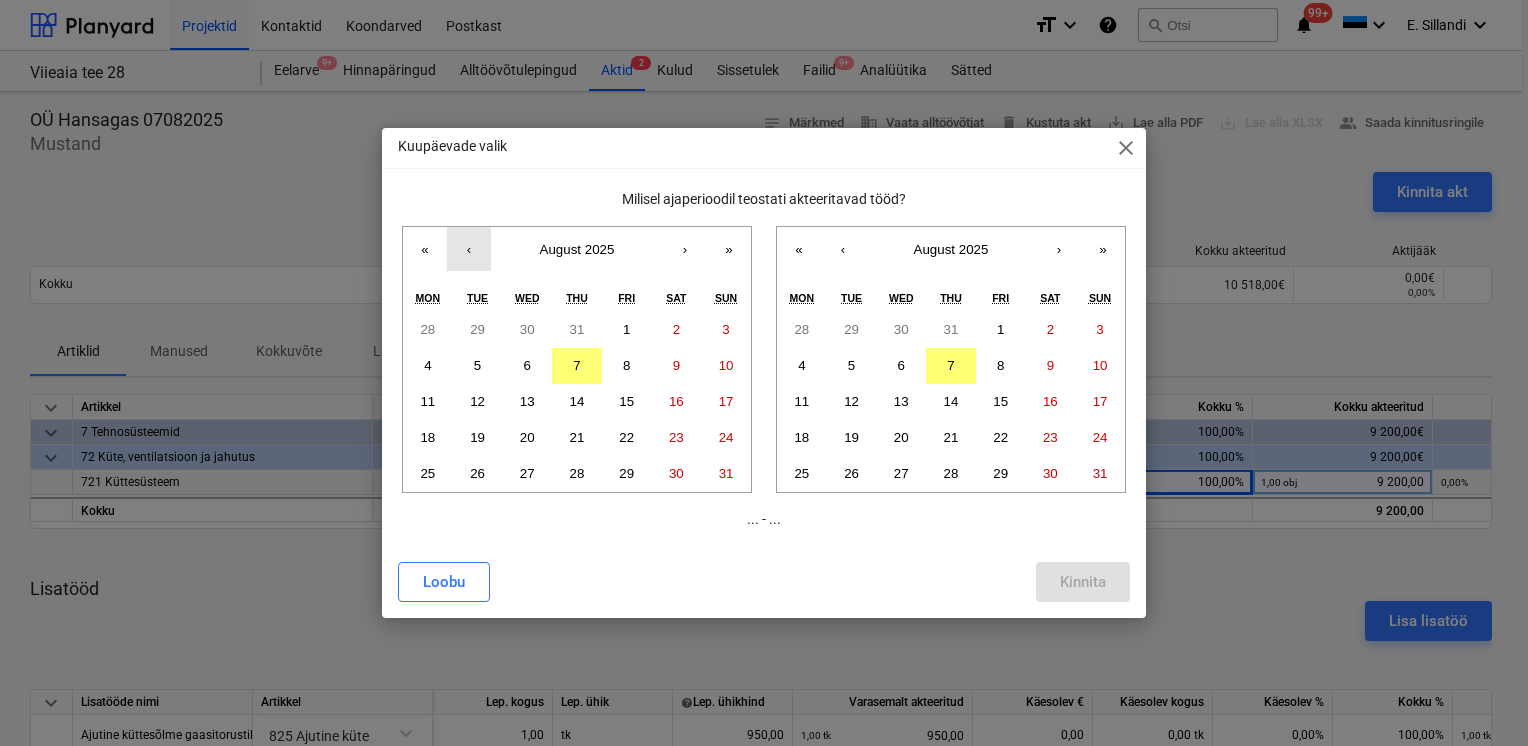 drag, startPoint x: 1415, startPoint y: 196, endPoint x: 460, endPoint y: 246, distance: 956.308 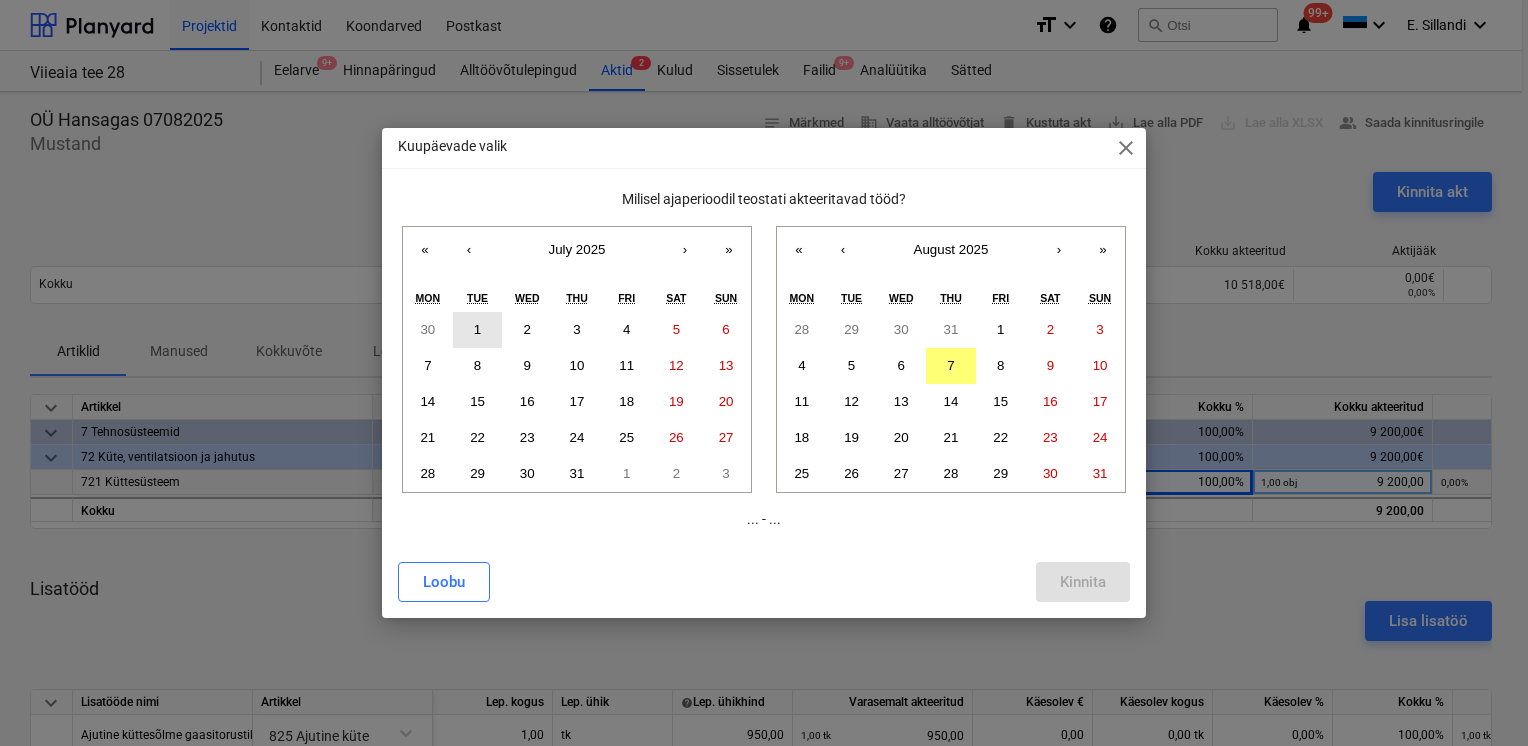 click on "1" at bounding box center [478, 330] 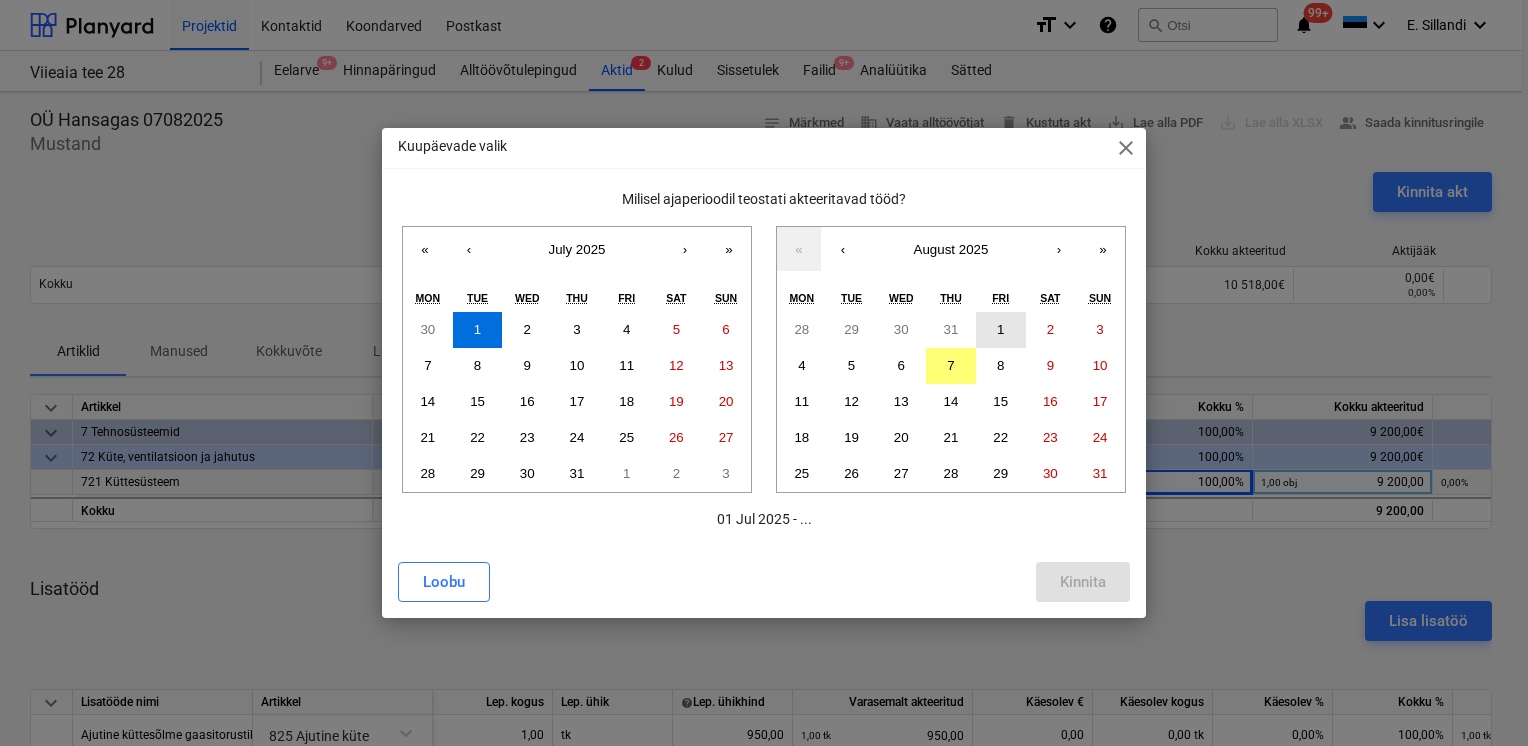 click on "1" at bounding box center [1001, 330] 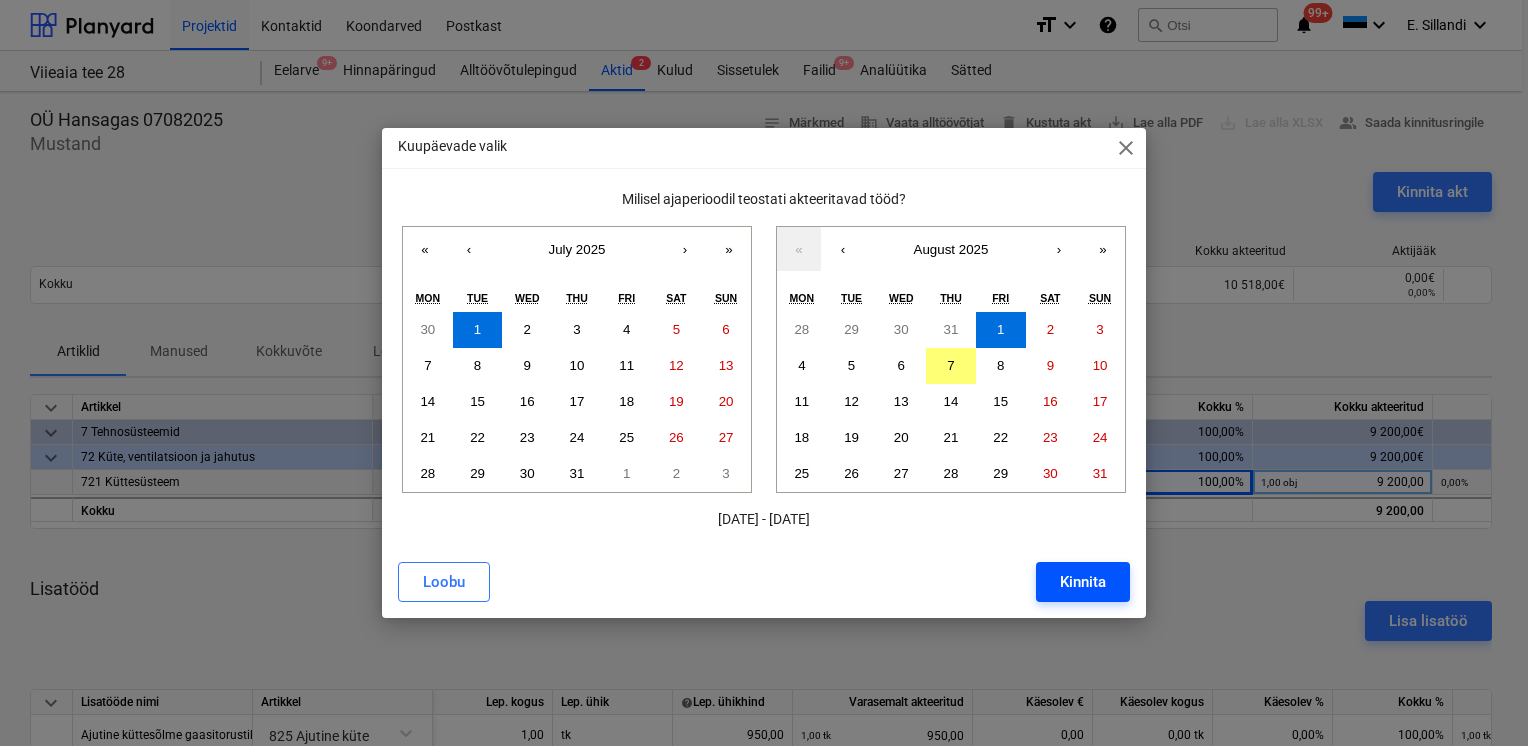 click on "Kinnita" at bounding box center (1083, 582) 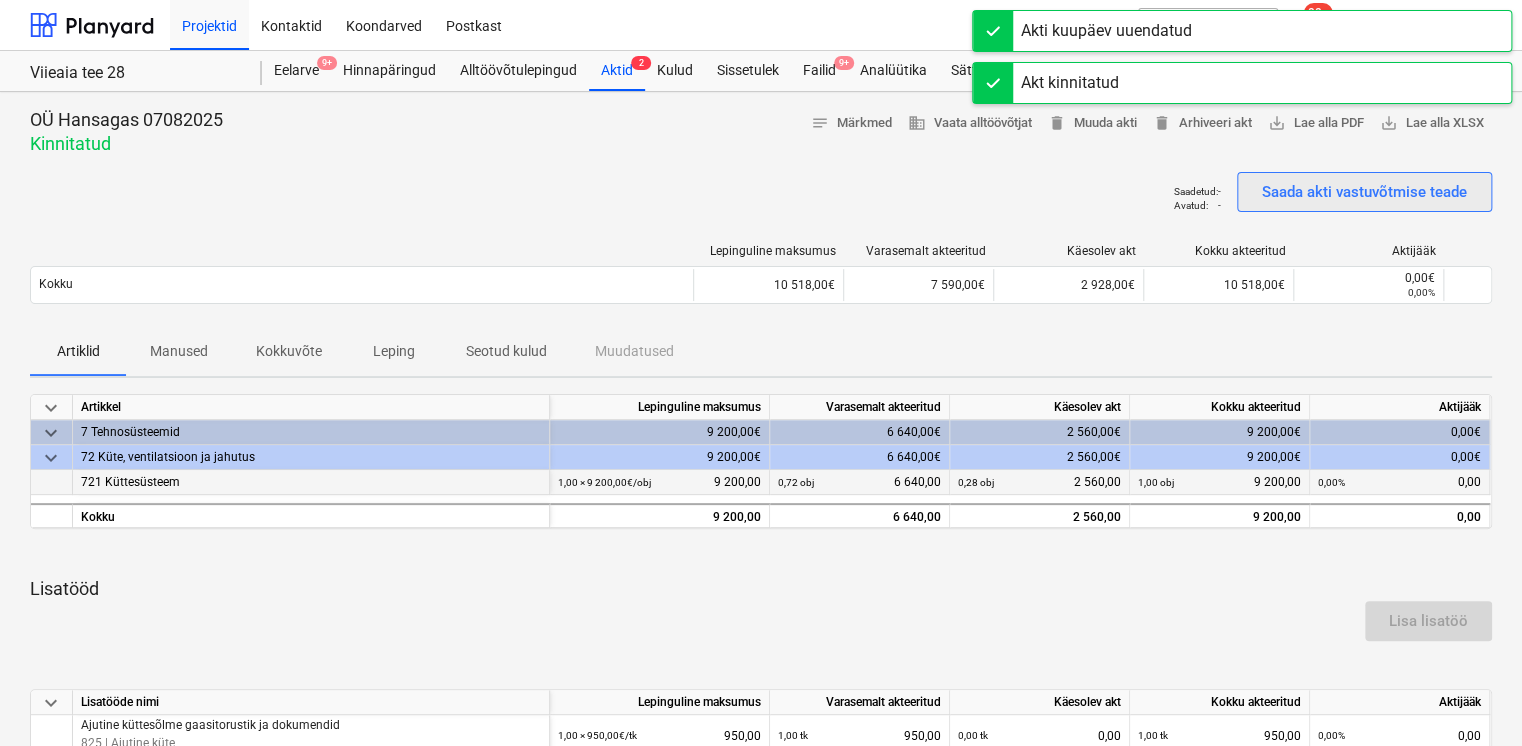 click on "Saada akti vastuvõtmise teade" at bounding box center [1364, 192] 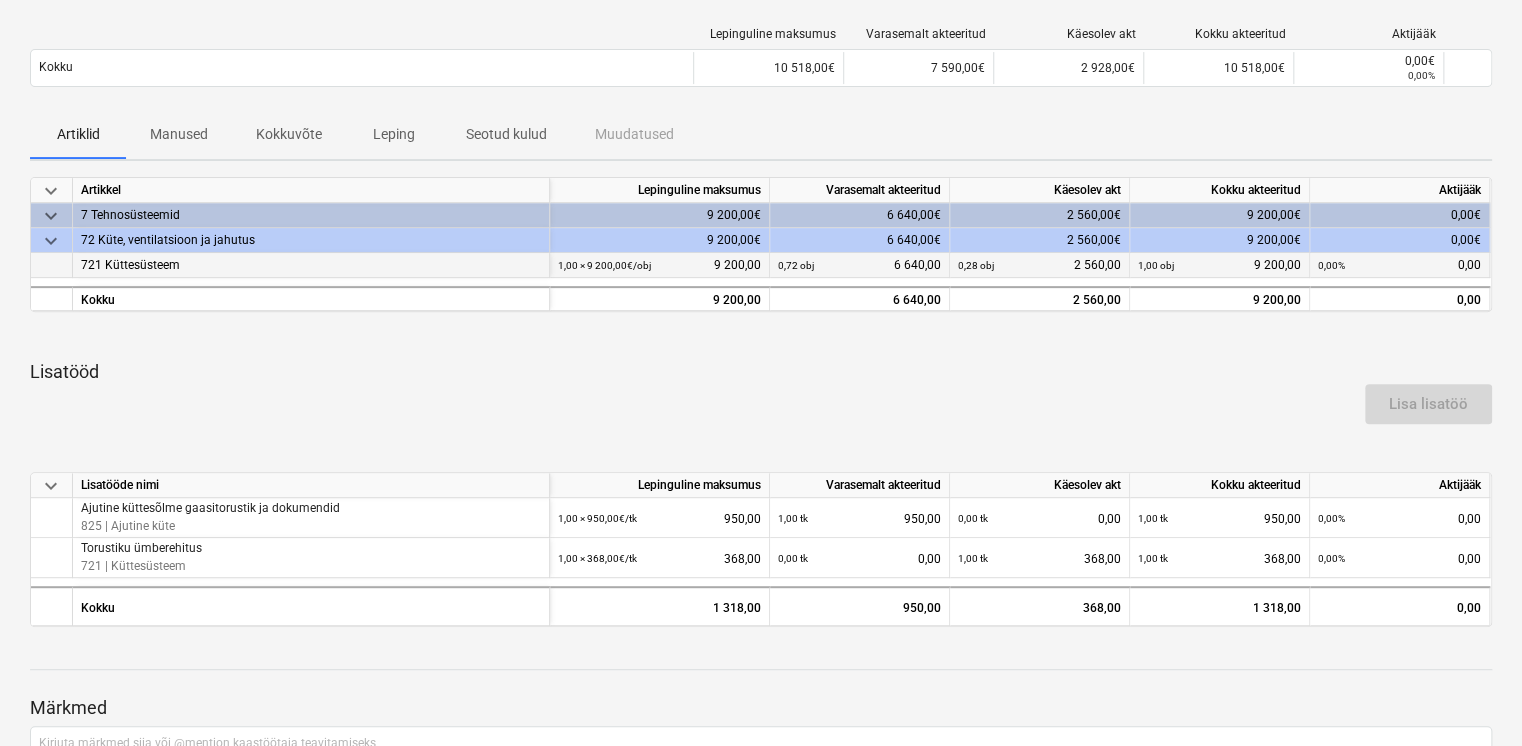 scroll, scrollTop: 233, scrollLeft: 0, axis: vertical 